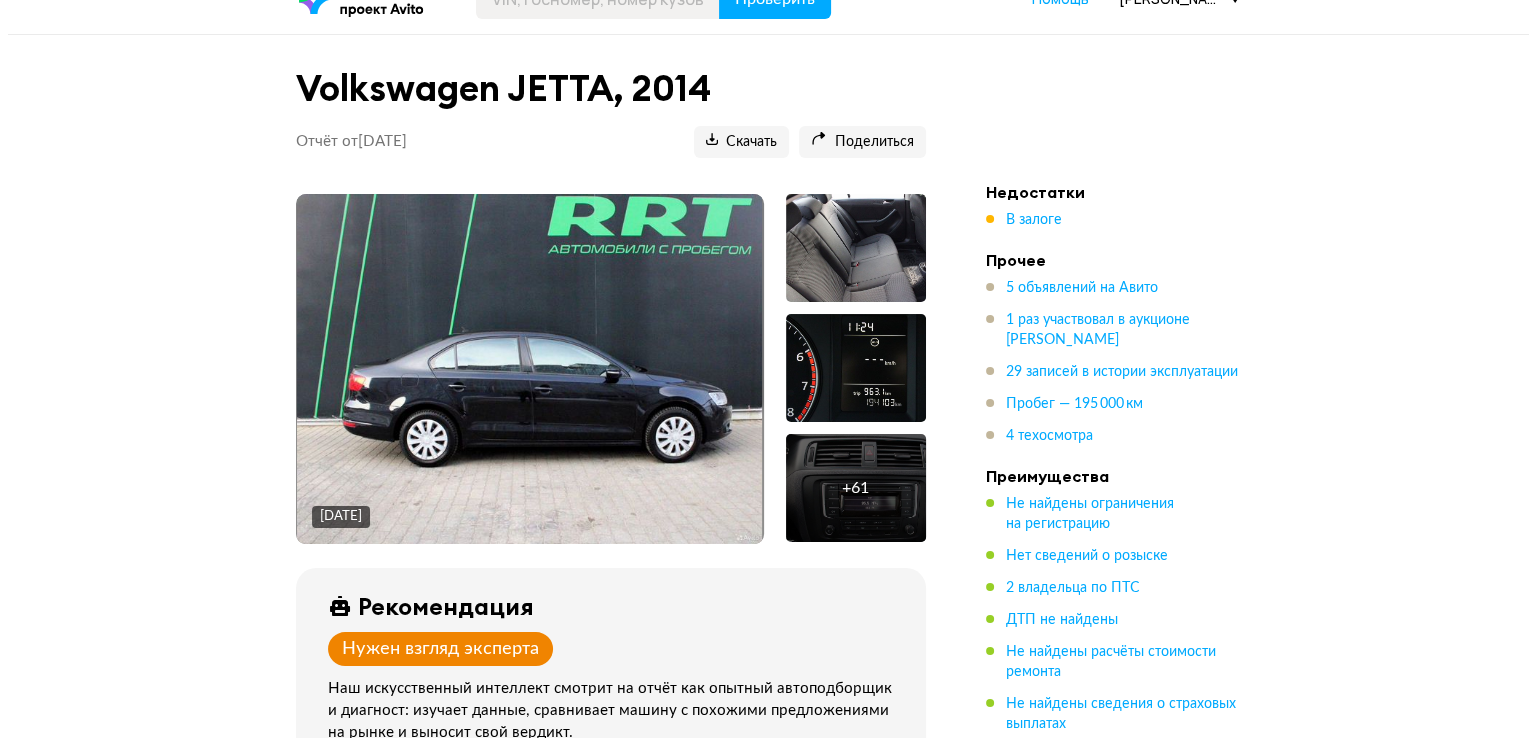 scroll, scrollTop: 100, scrollLeft: 0, axis: vertical 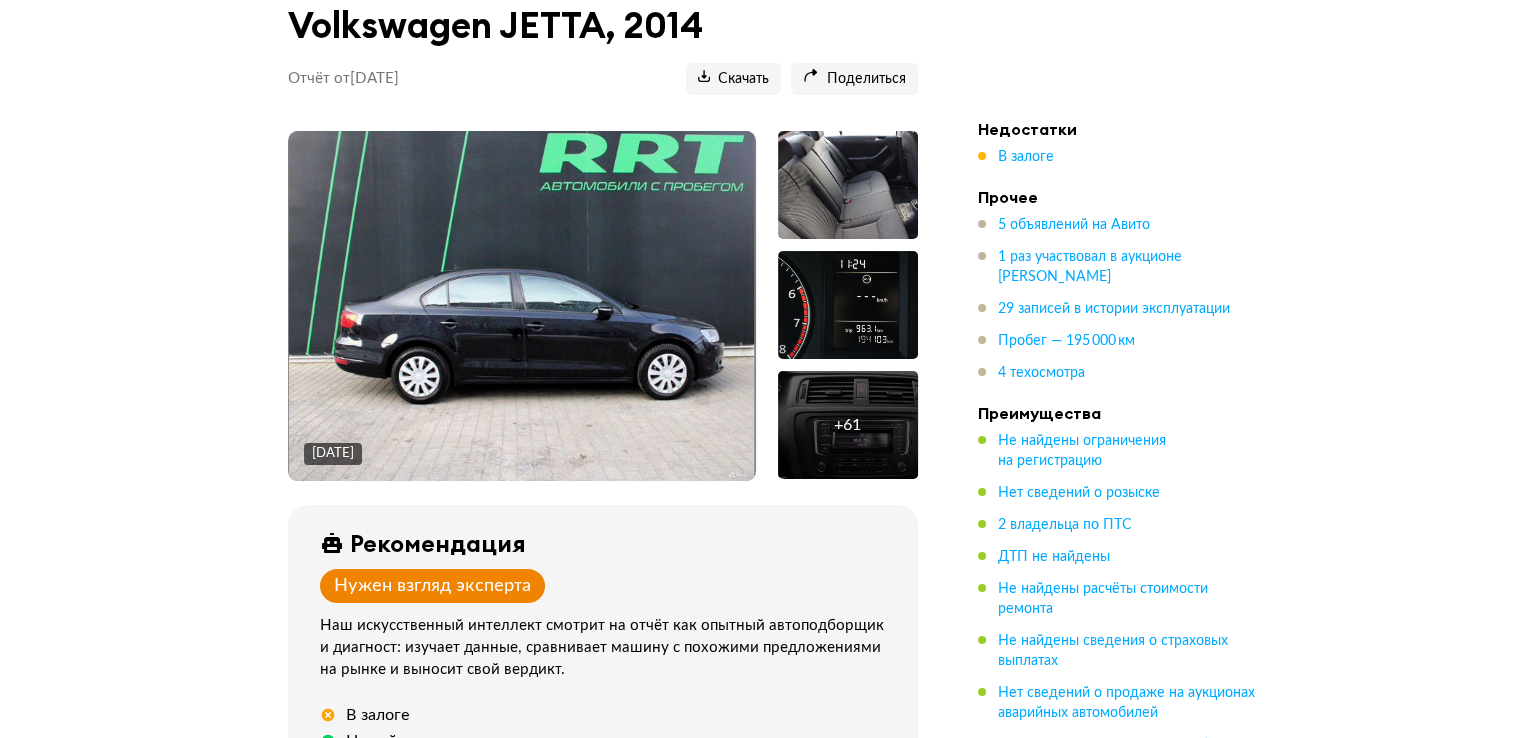 click on "+ 61" at bounding box center [848, 425] 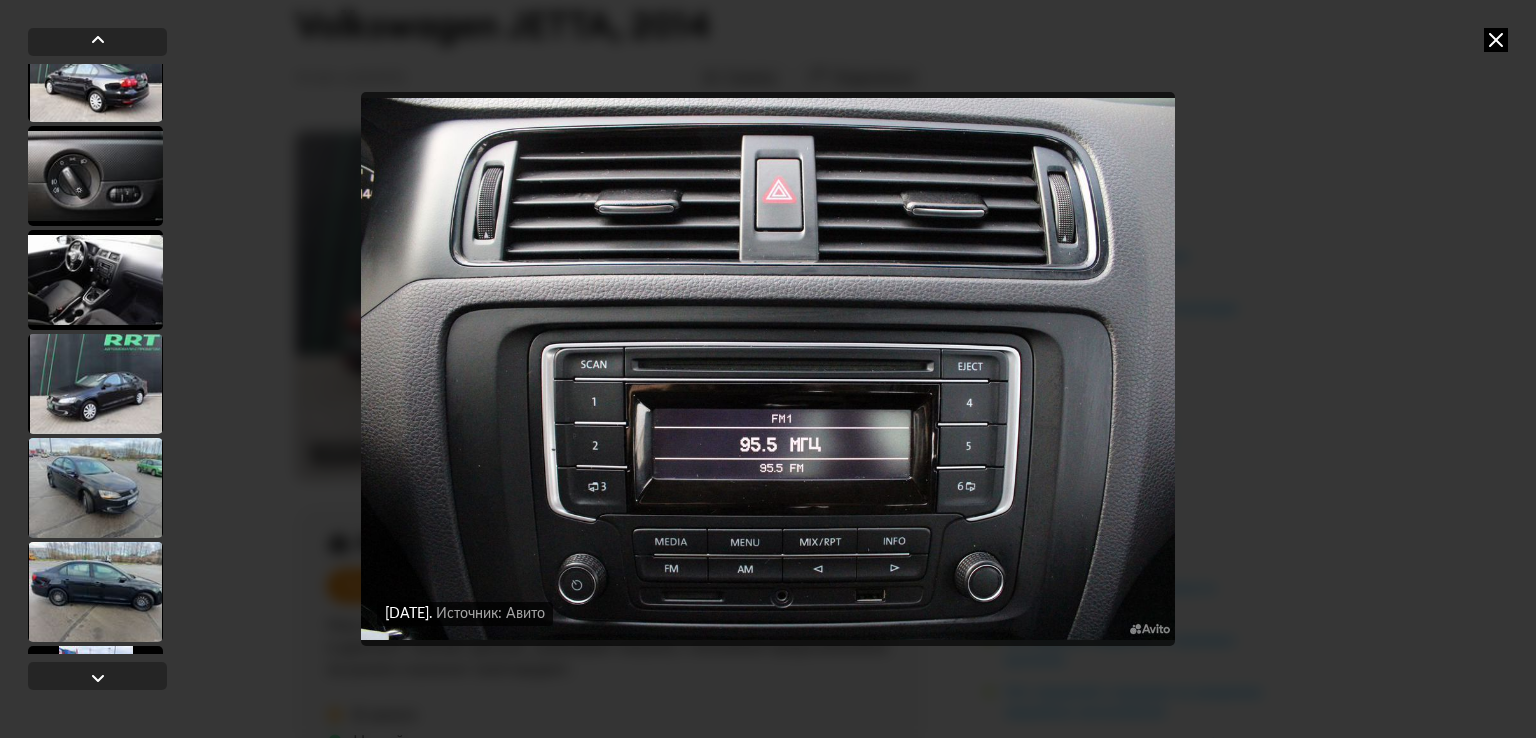 scroll, scrollTop: 1400, scrollLeft: 0, axis: vertical 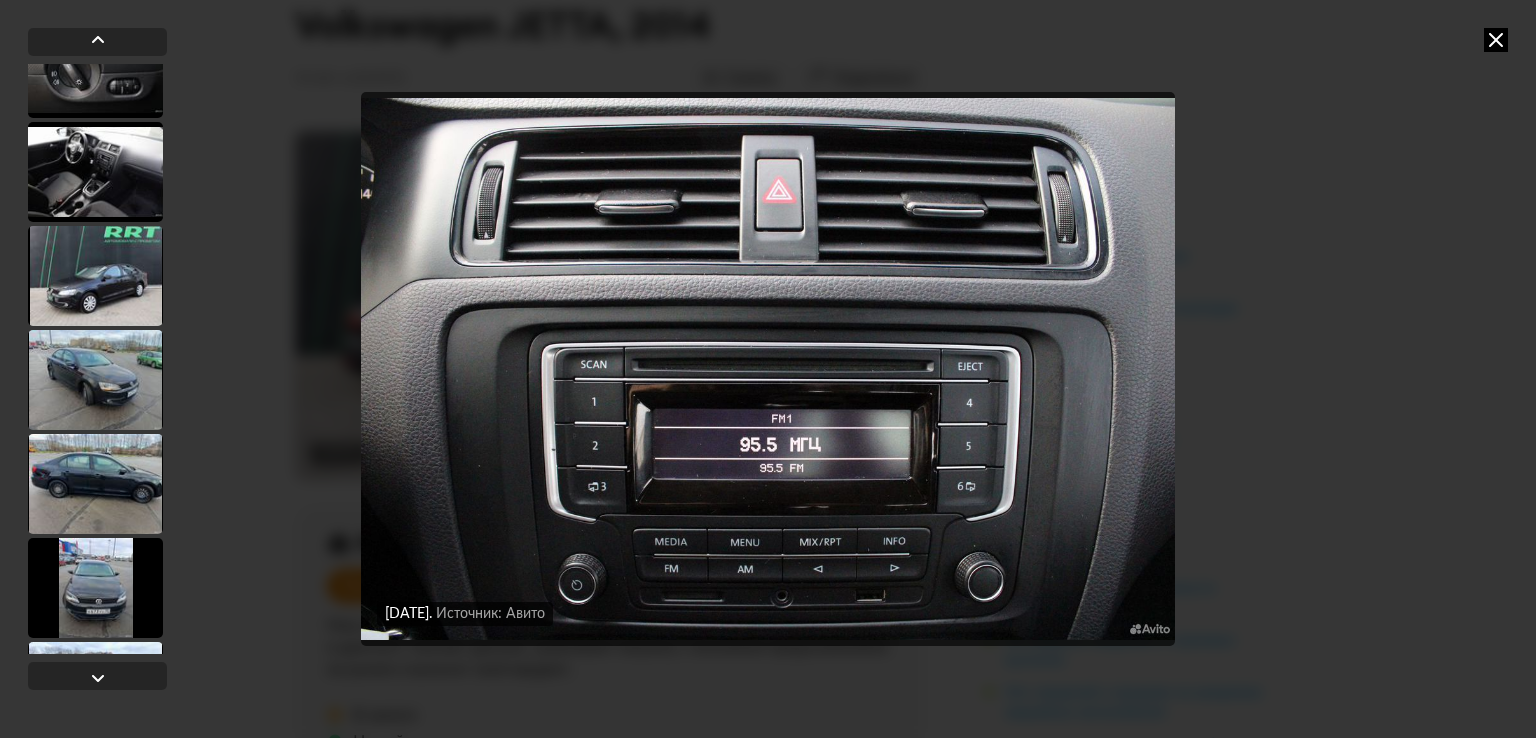 click at bounding box center [95, 172] 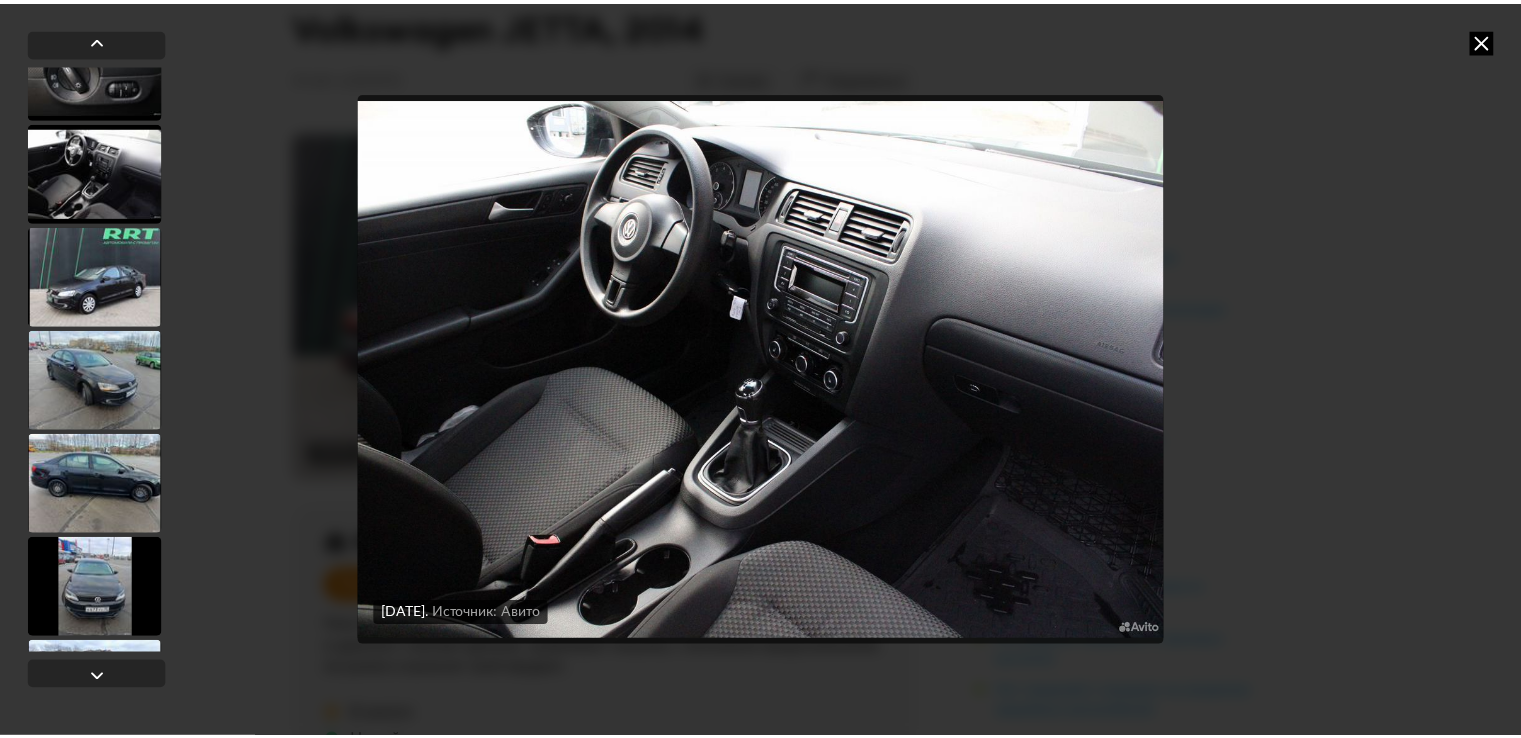 scroll, scrollTop: 1398, scrollLeft: 0, axis: vertical 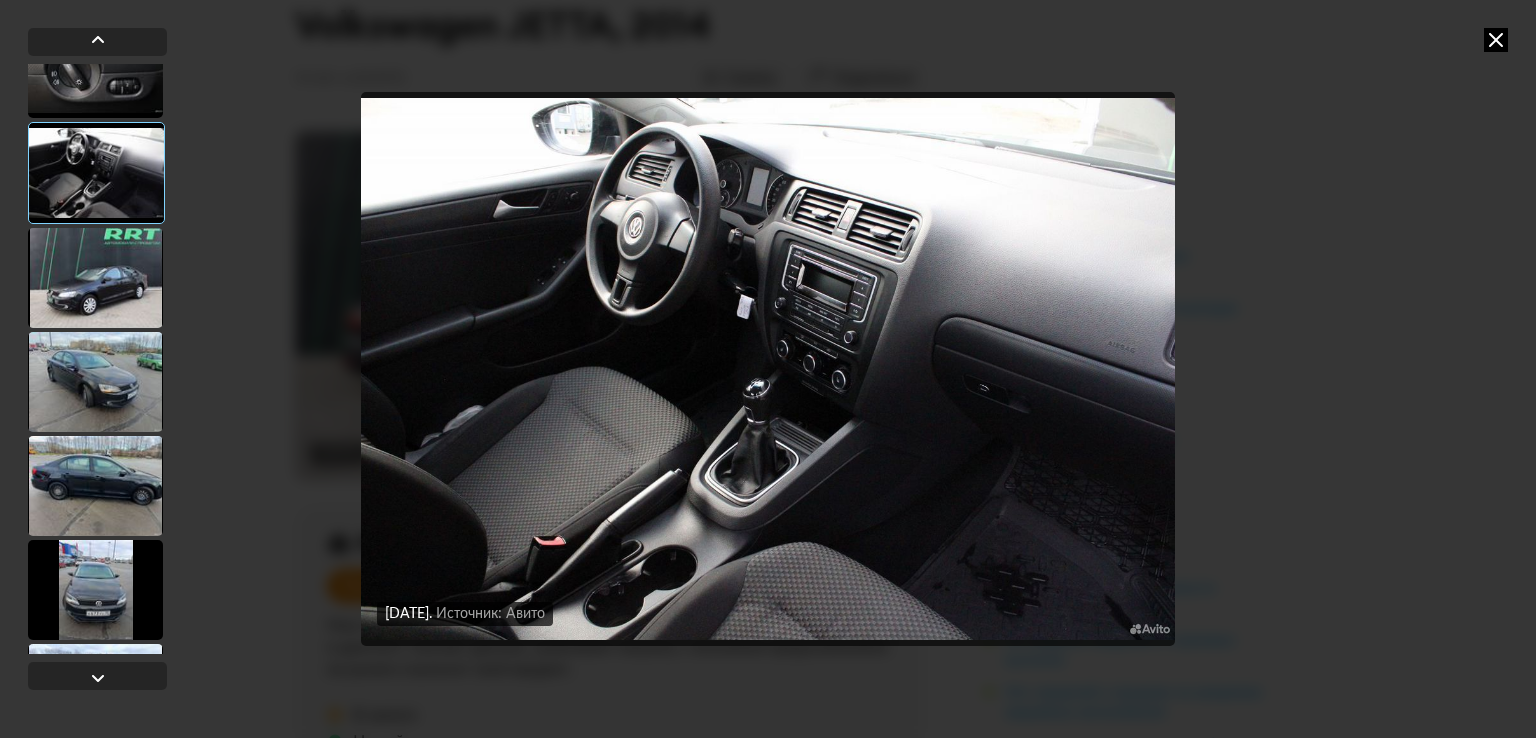 click at bounding box center [95, 278] 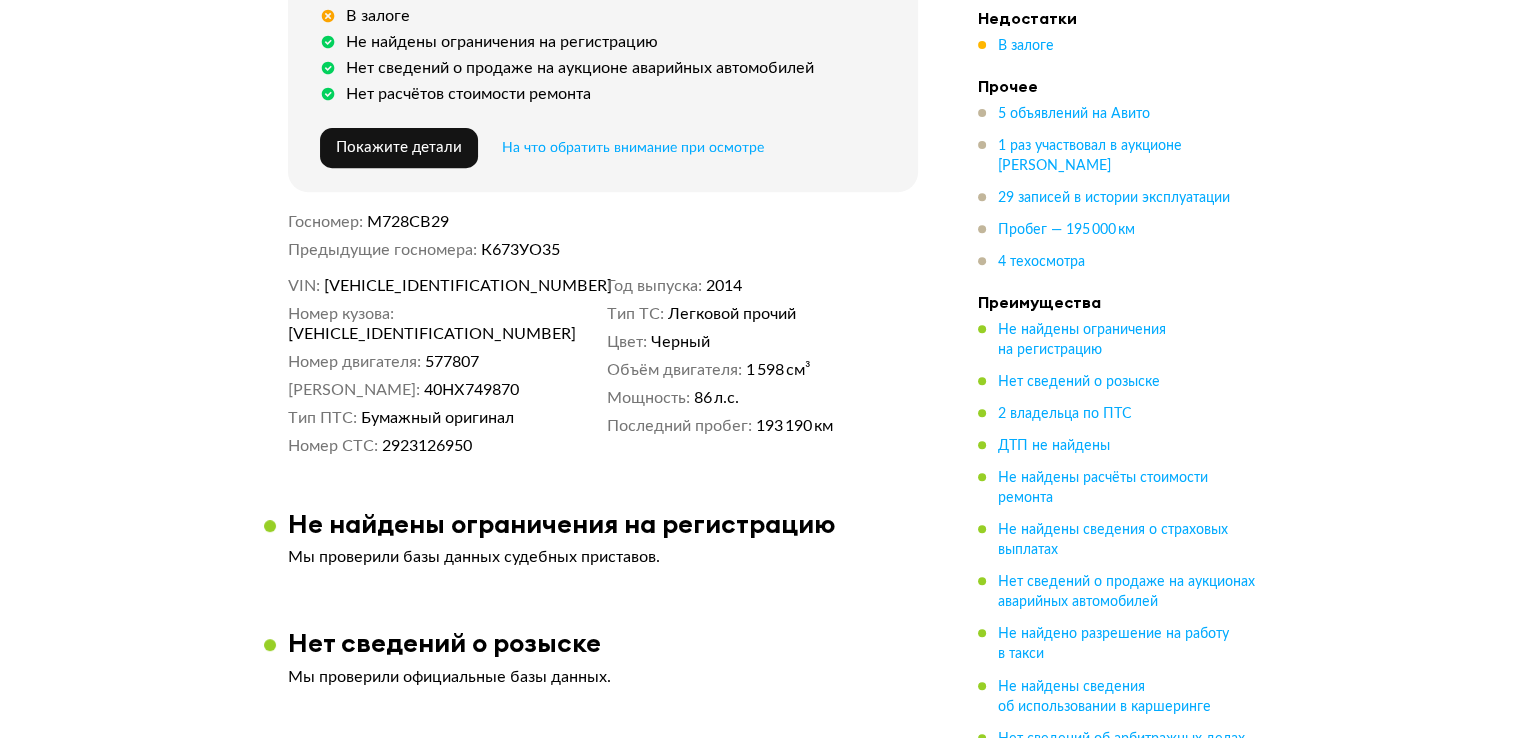 scroll, scrollTop: 800, scrollLeft: 0, axis: vertical 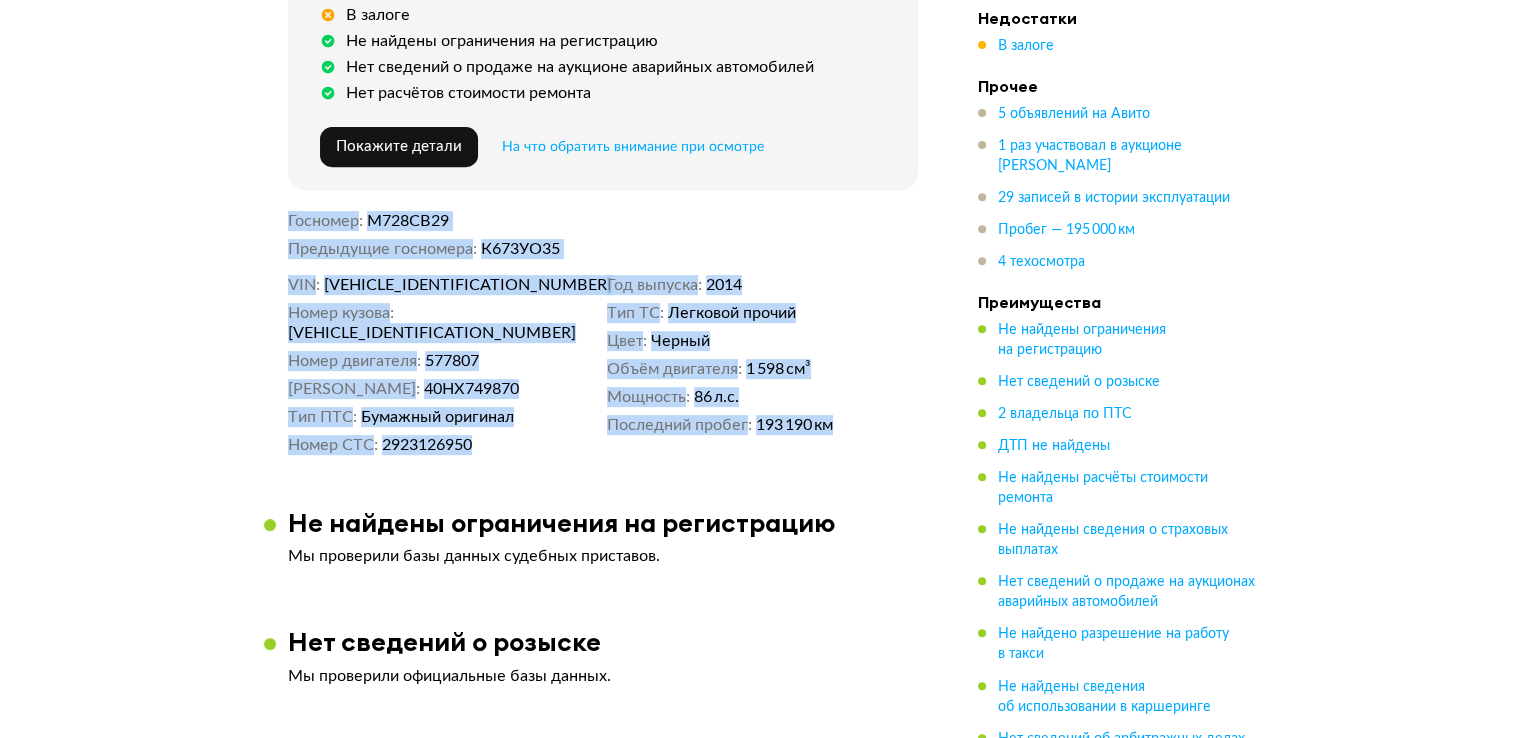 drag, startPoint x: 848, startPoint y: 427, endPoint x: 280, endPoint y: 204, distance: 610.20734 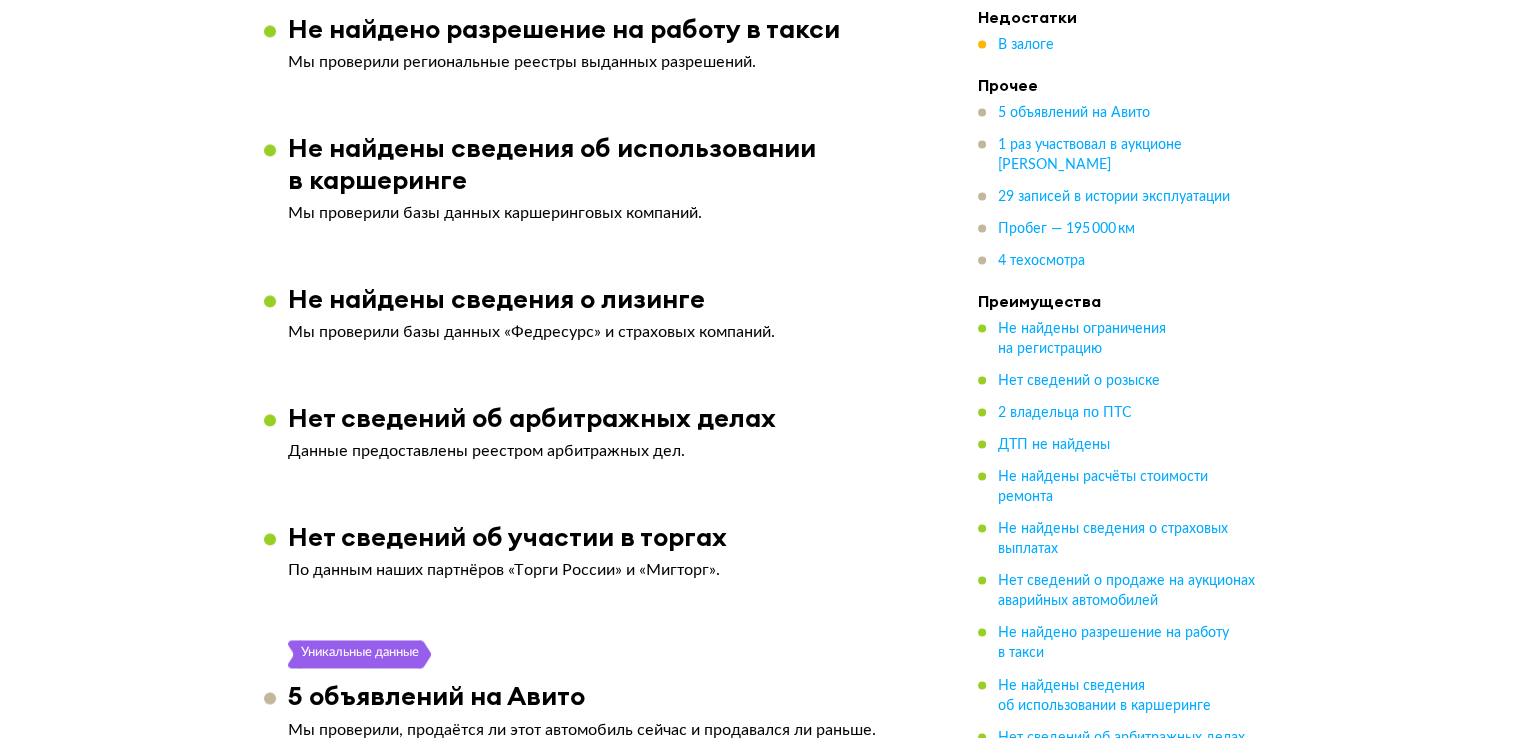 scroll, scrollTop: 3500, scrollLeft: 0, axis: vertical 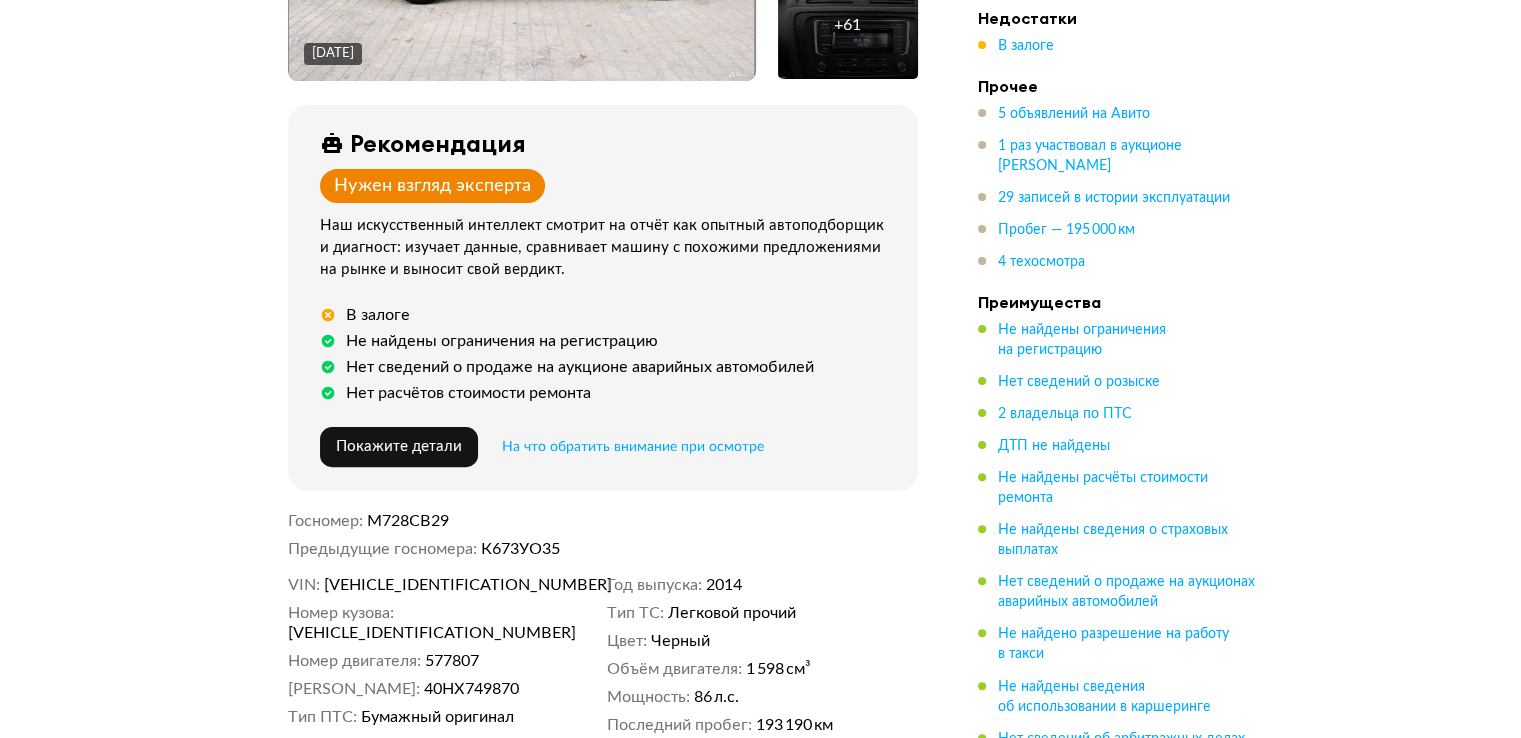 click on "[VEHICLE_IDENTIFICATION_NUMBER]" at bounding box center [439, 585] 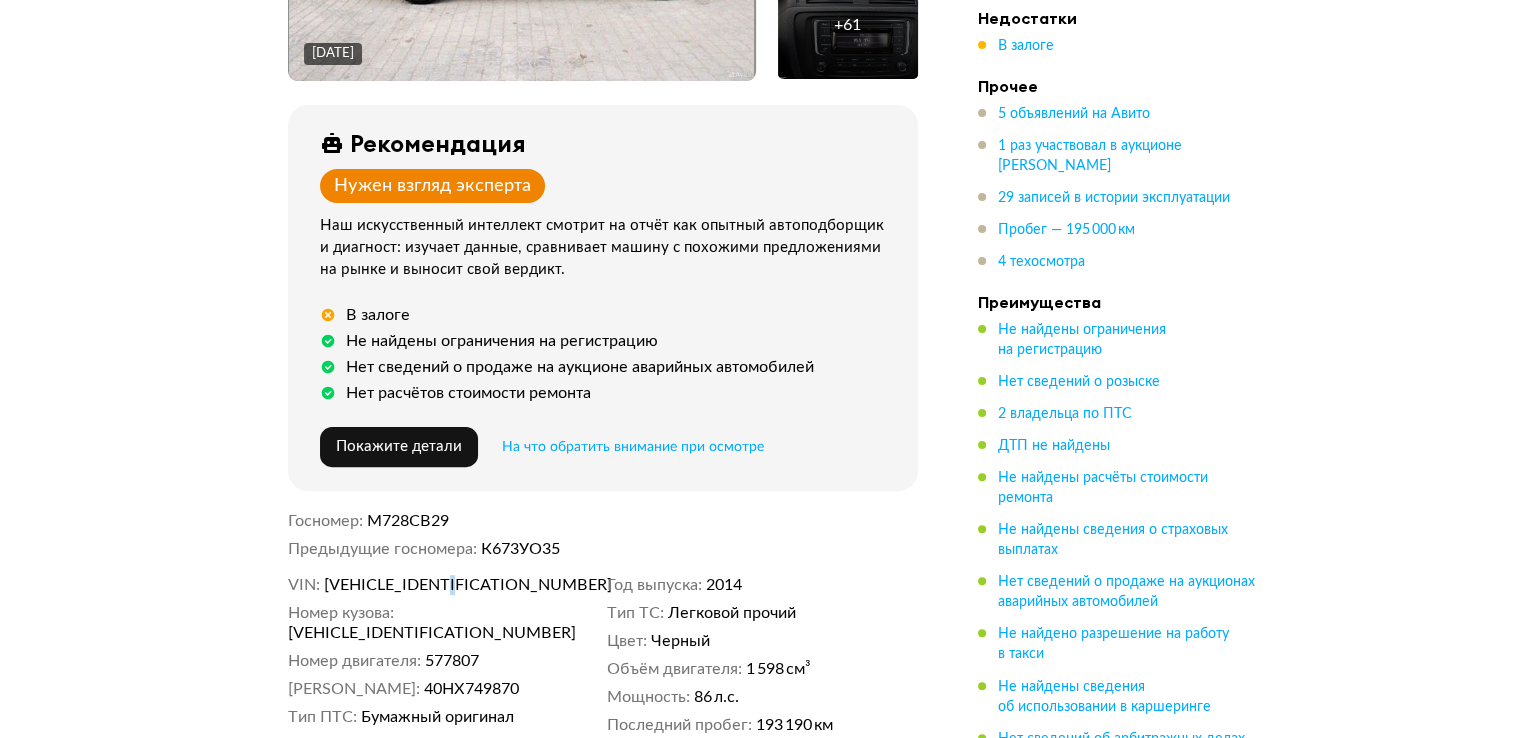 click on "[VEHICLE_IDENTIFICATION_NUMBER]" at bounding box center (439, 585) 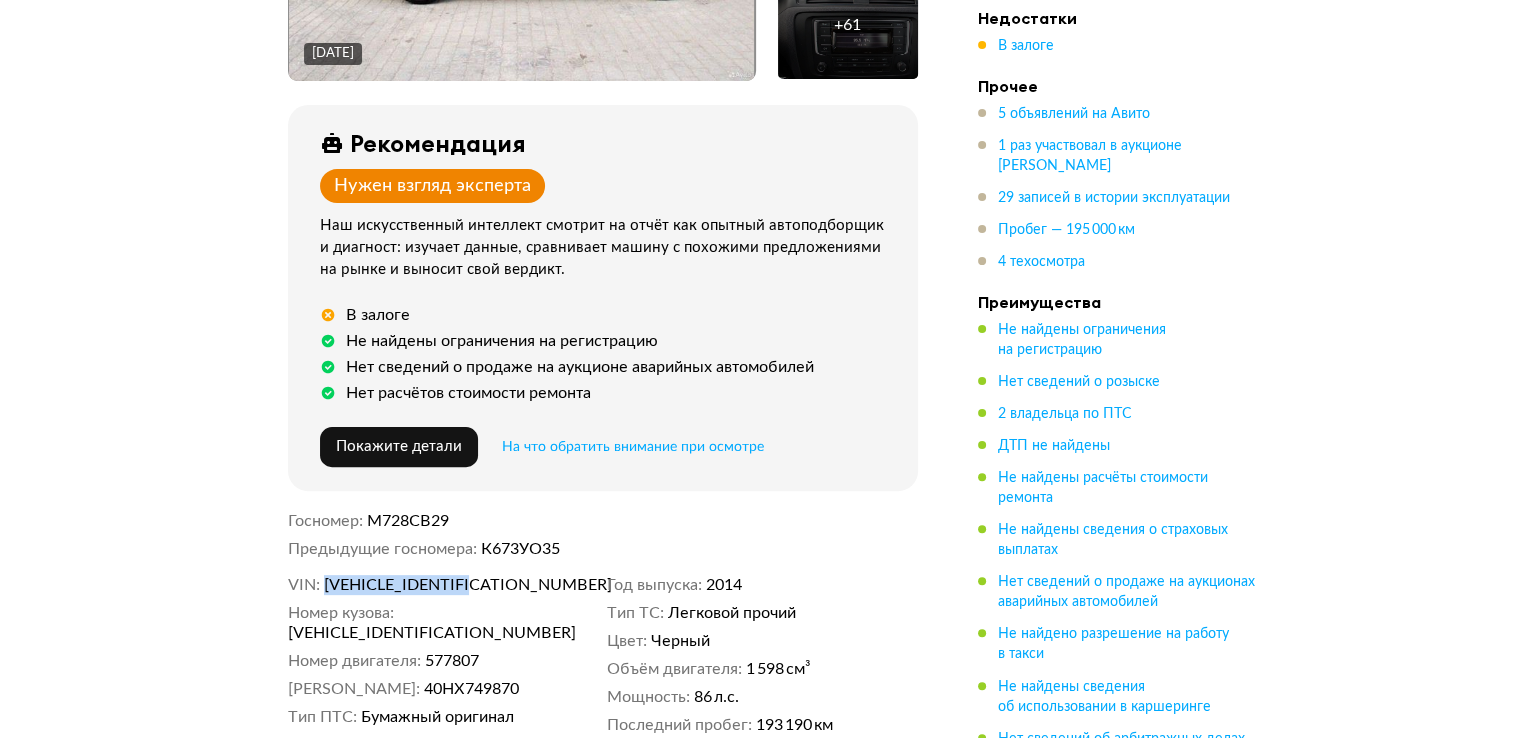 click on "[VEHICLE_IDENTIFICATION_NUMBER]" at bounding box center [439, 585] 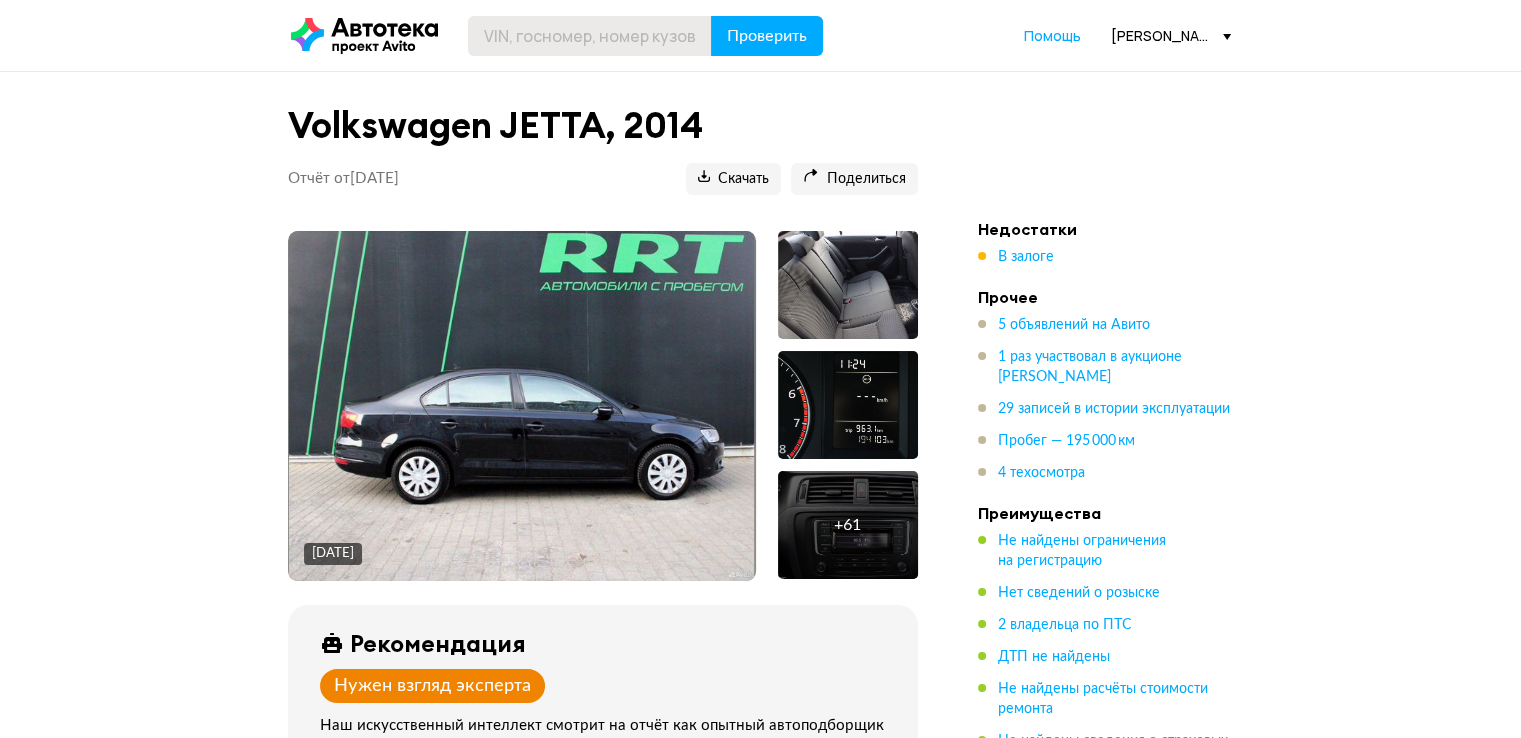 drag, startPoint x: 621, startPoint y: 57, endPoint x: 620, endPoint y: 44, distance: 13.038404 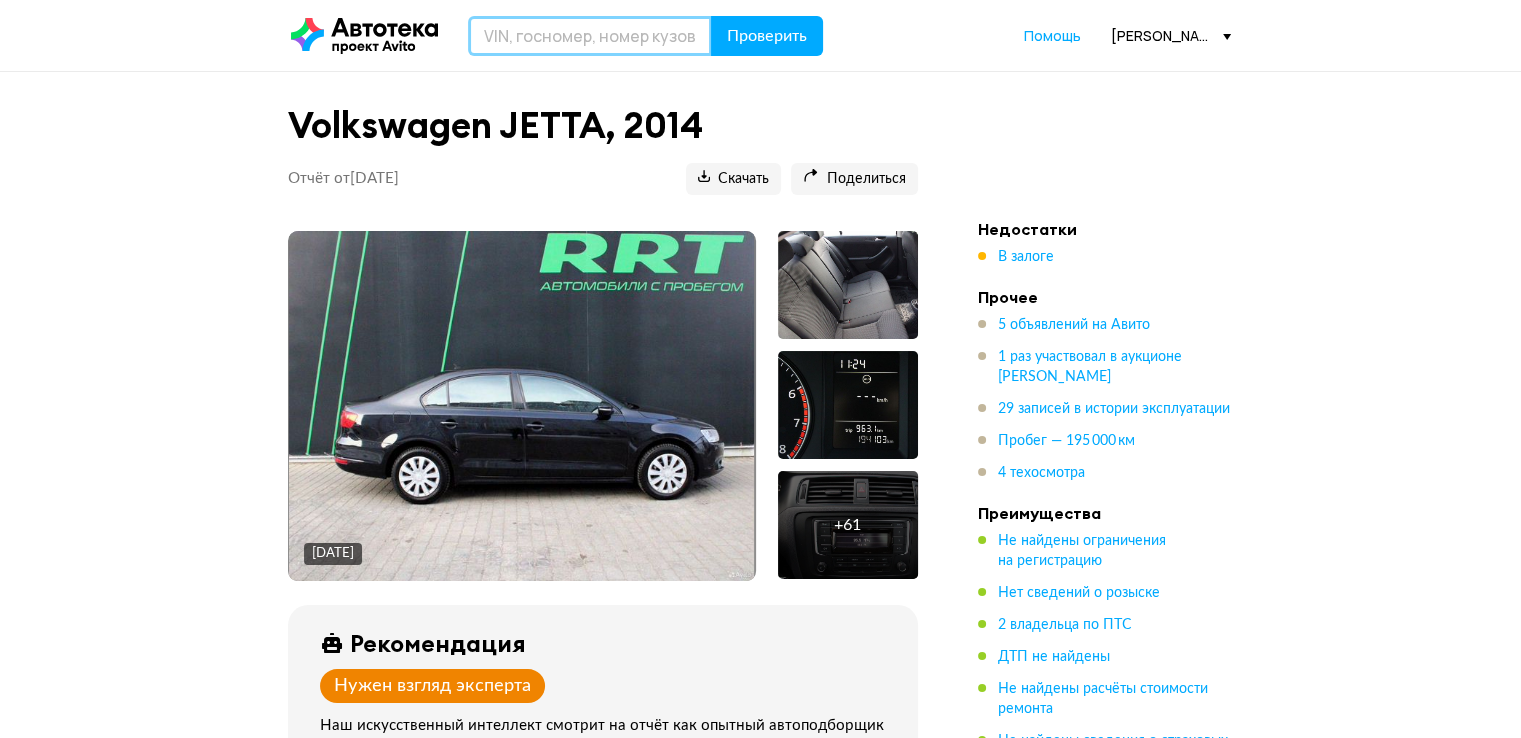 click at bounding box center [590, 36] 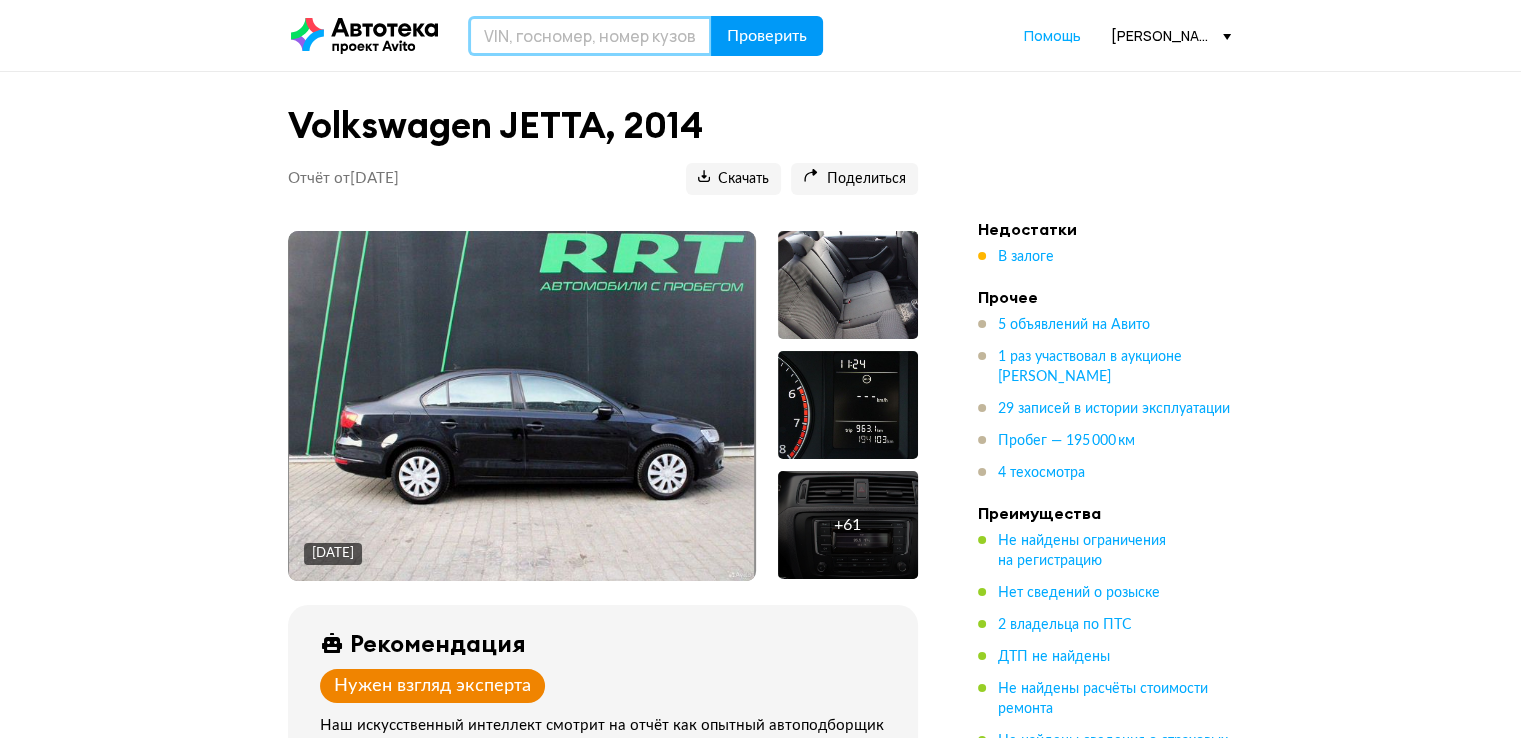 paste on "[VEHICLE_IDENTIFICATION_NUMBER]" 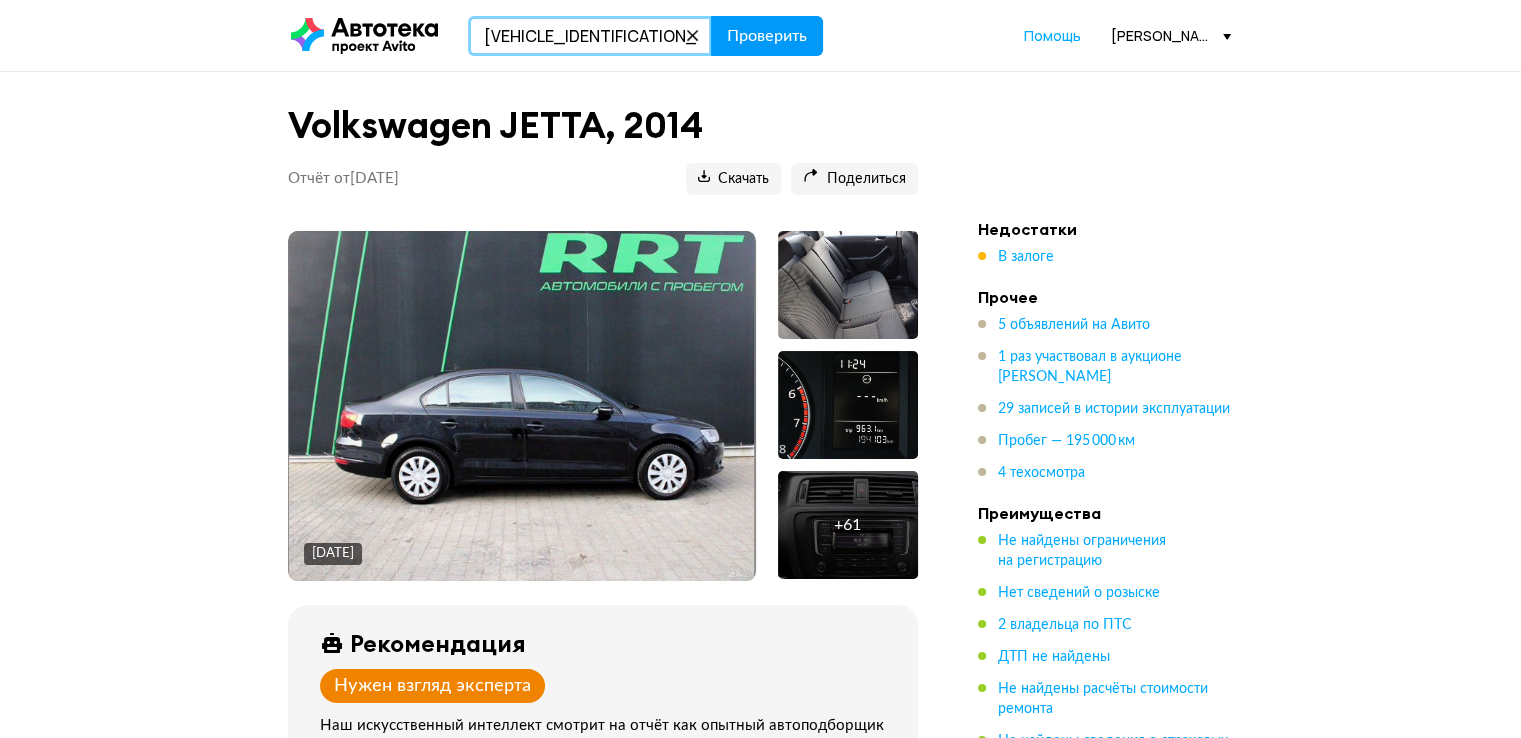 type on "[VEHICLE_IDENTIFICATION_NUMBER]" 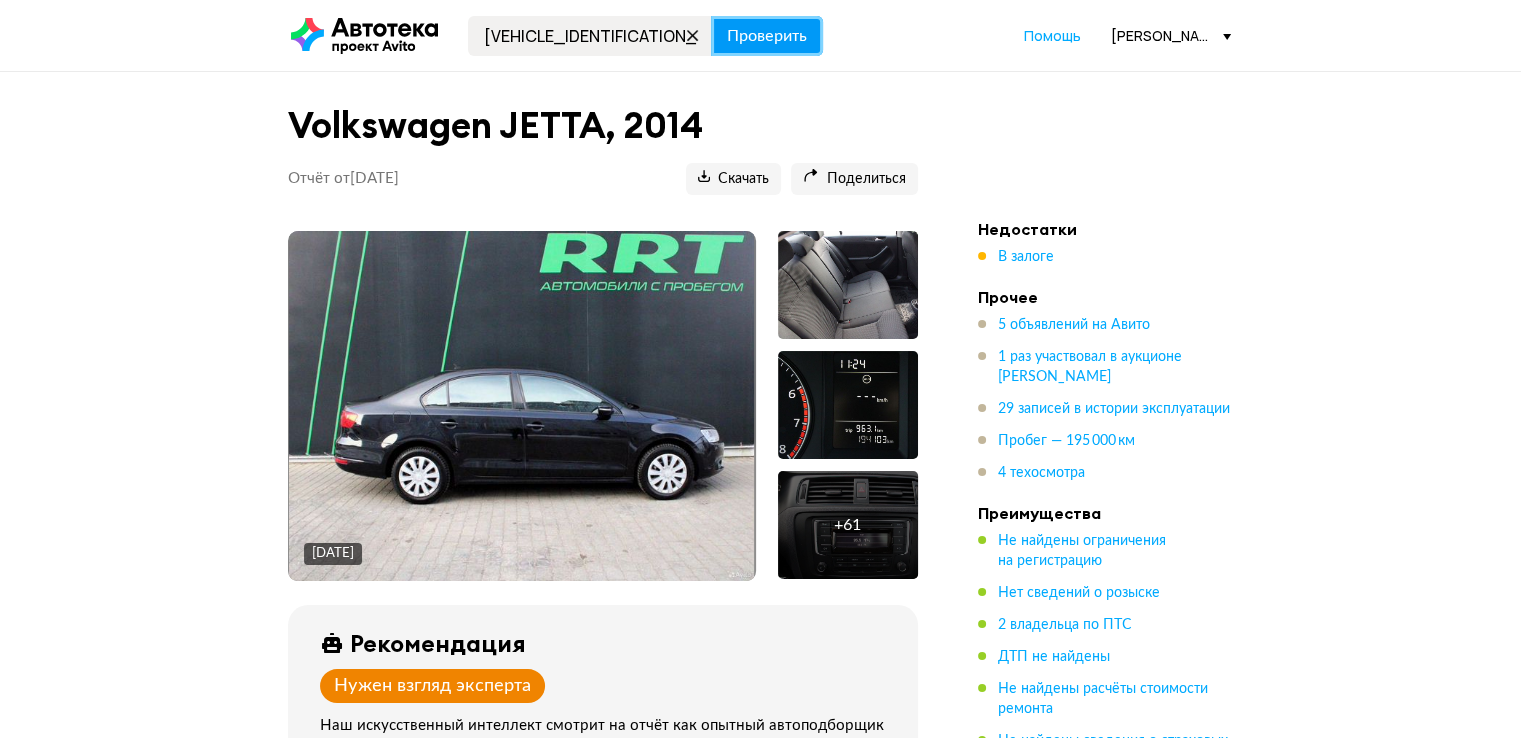 click on "Проверить" at bounding box center (767, 36) 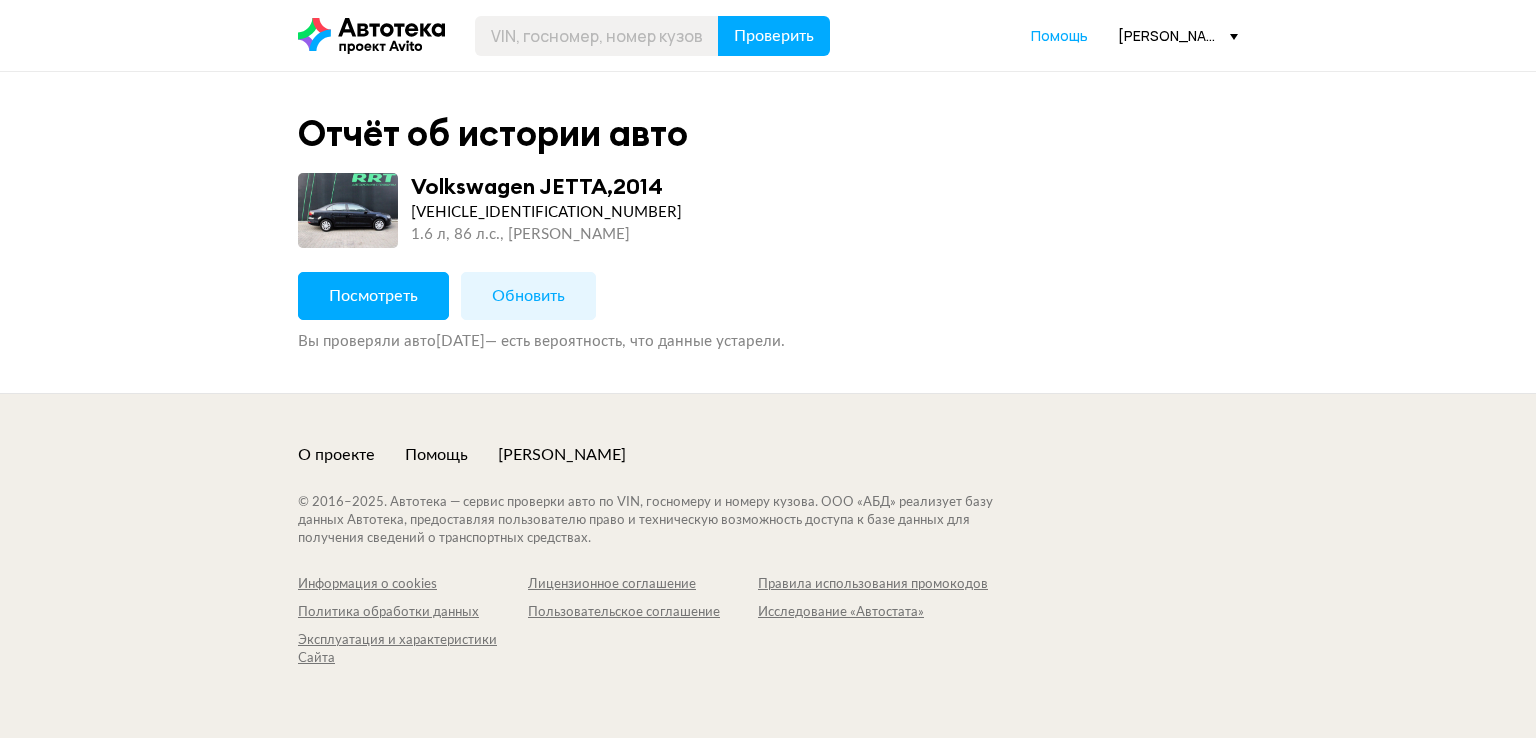 click on "Обновить" at bounding box center [528, 296] 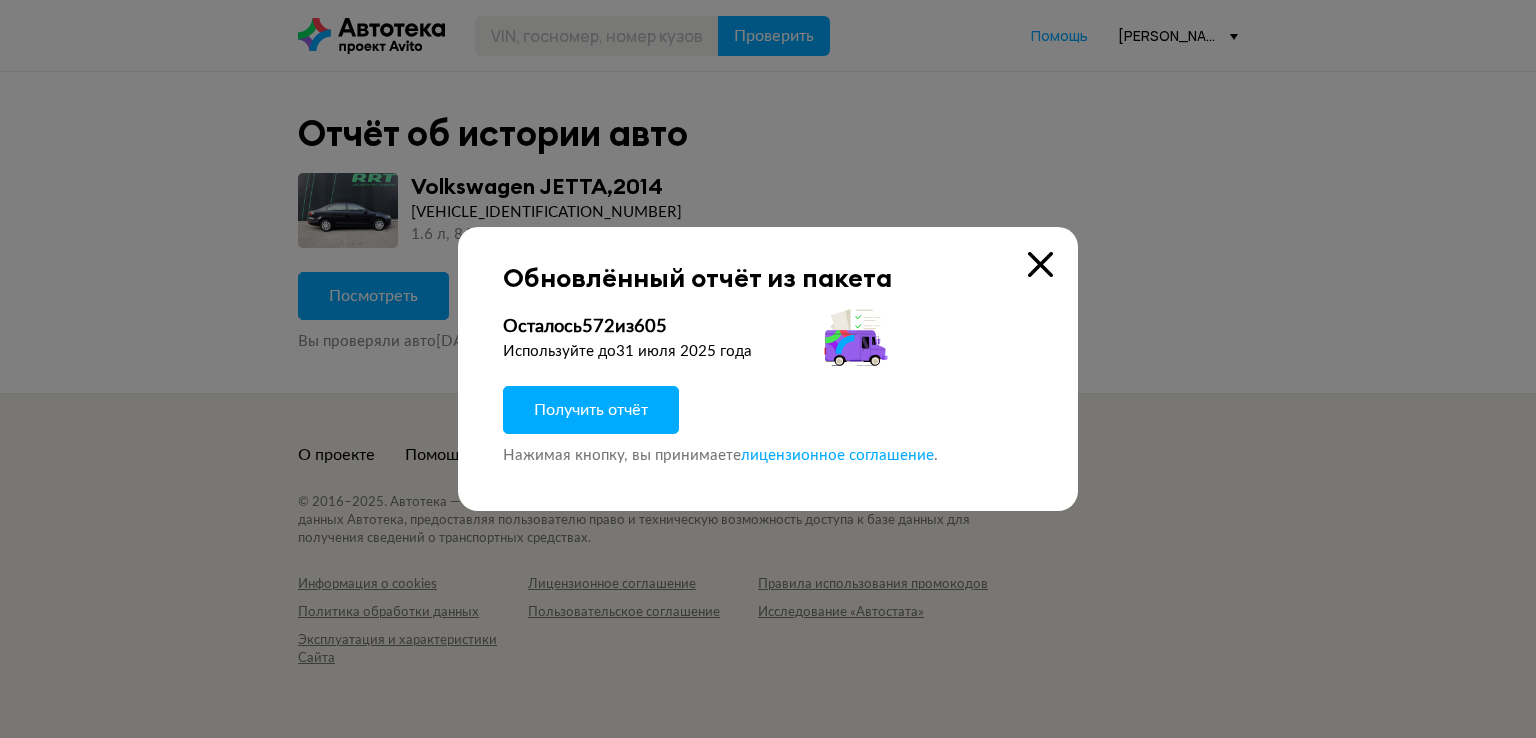 click on "Получить отчёт" at bounding box center (591, 410) 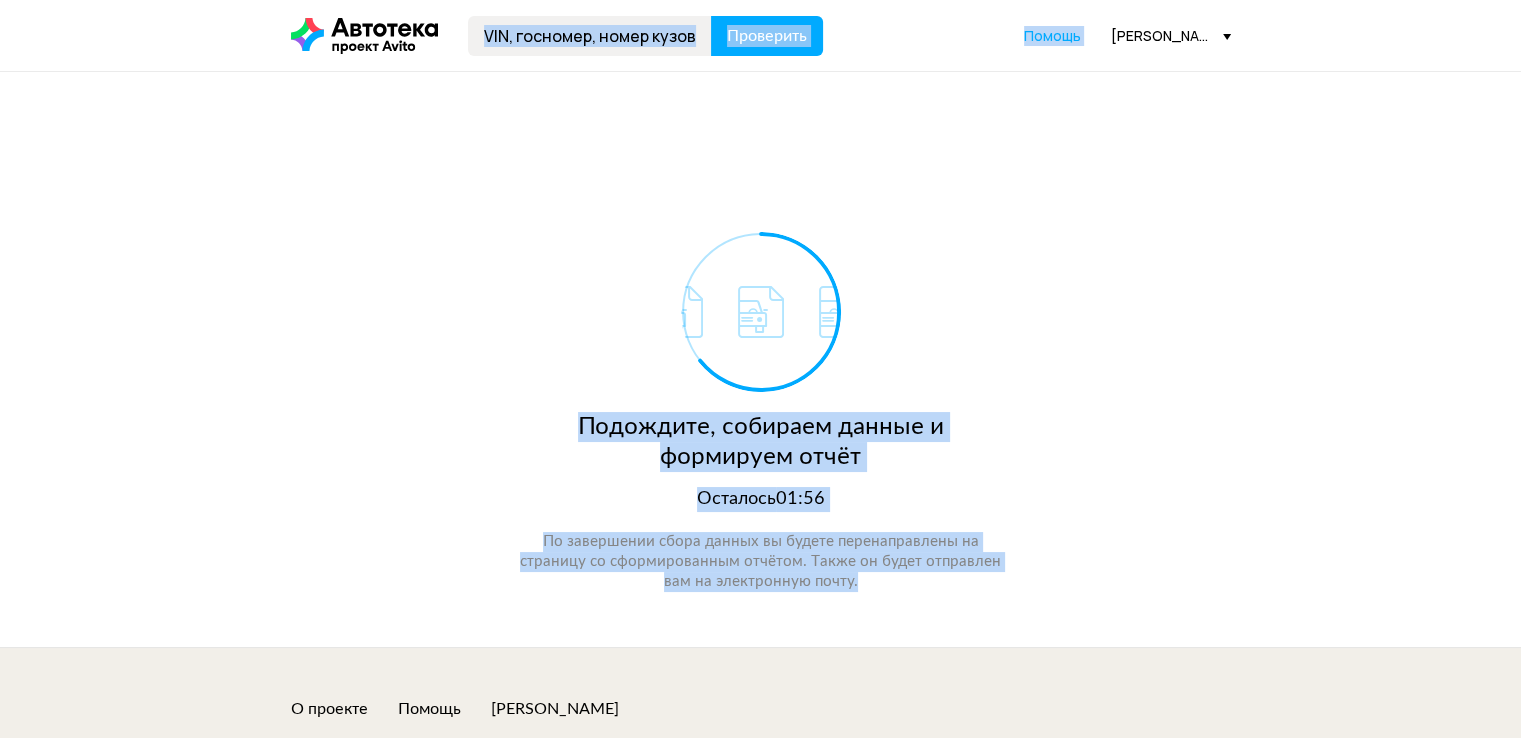 drag, startPoint x: 846, startPoint y: 561, endPoint x: 240, endPoint y: -6, distance: 829.8946 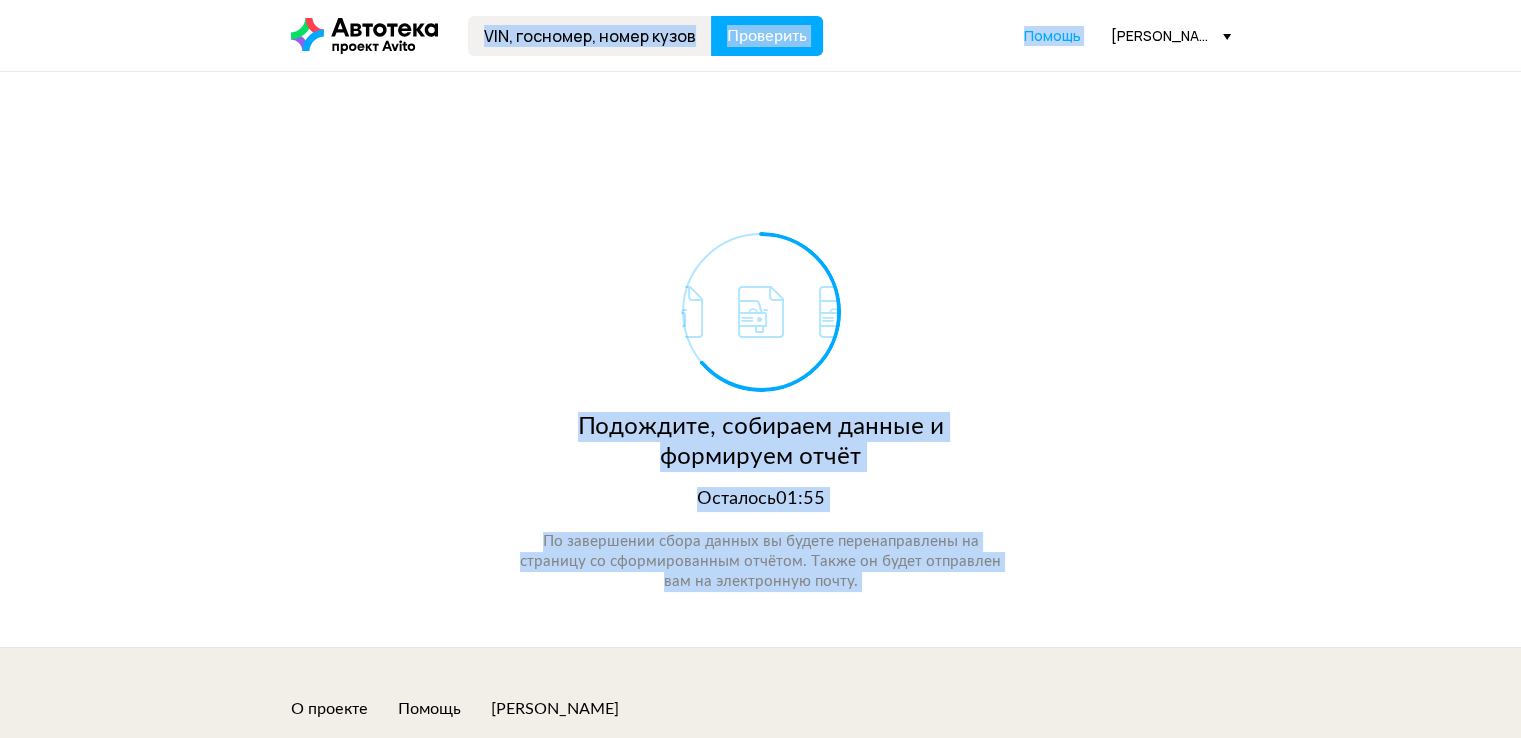 drag, startPoint x: 242, startPoint y: 9, endPoint x: 989, endPoint y: 598, distance: 951.2781 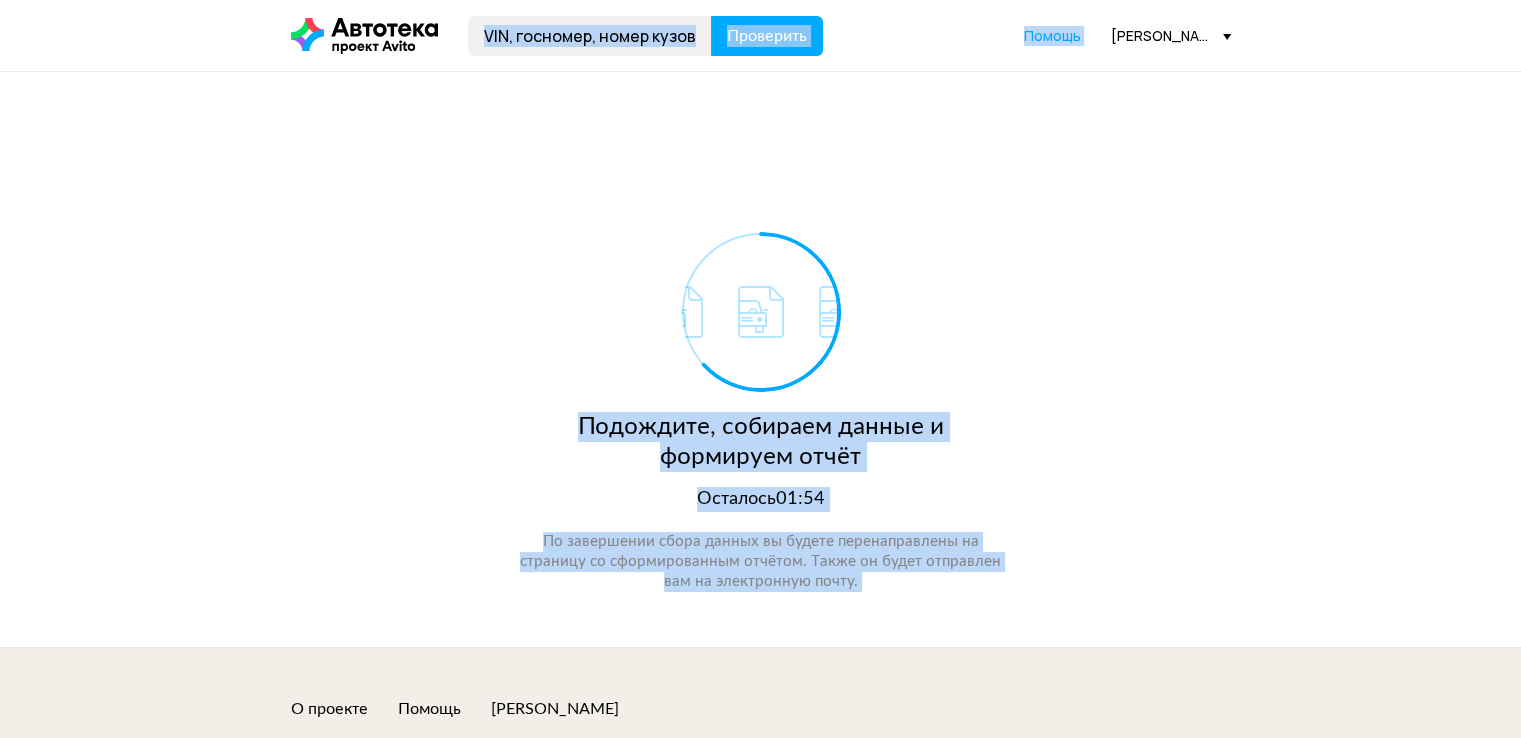 click on "Подождите, собираем данные и формируем отчёт Осталось  01:54 По завершении сбора данных вы будете перенаправлены на страницу со сформированным отчётом. Также он будет отправлен вам на электронную почту." at bounding box center [761, 359] 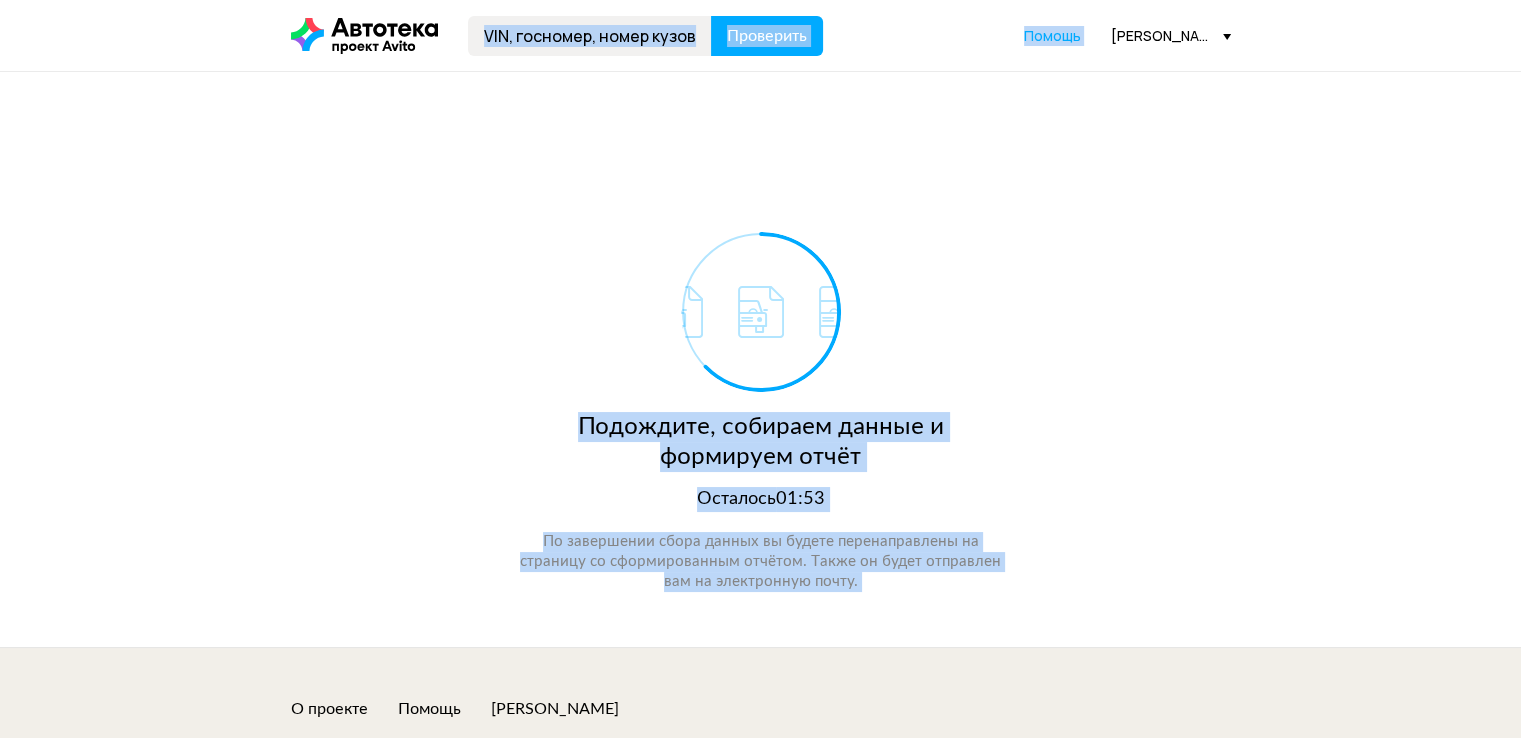 drag, startPoint x: 989, startPoint y: 598, endPoint x: 190, endPoint y: 28, distance: 981.479 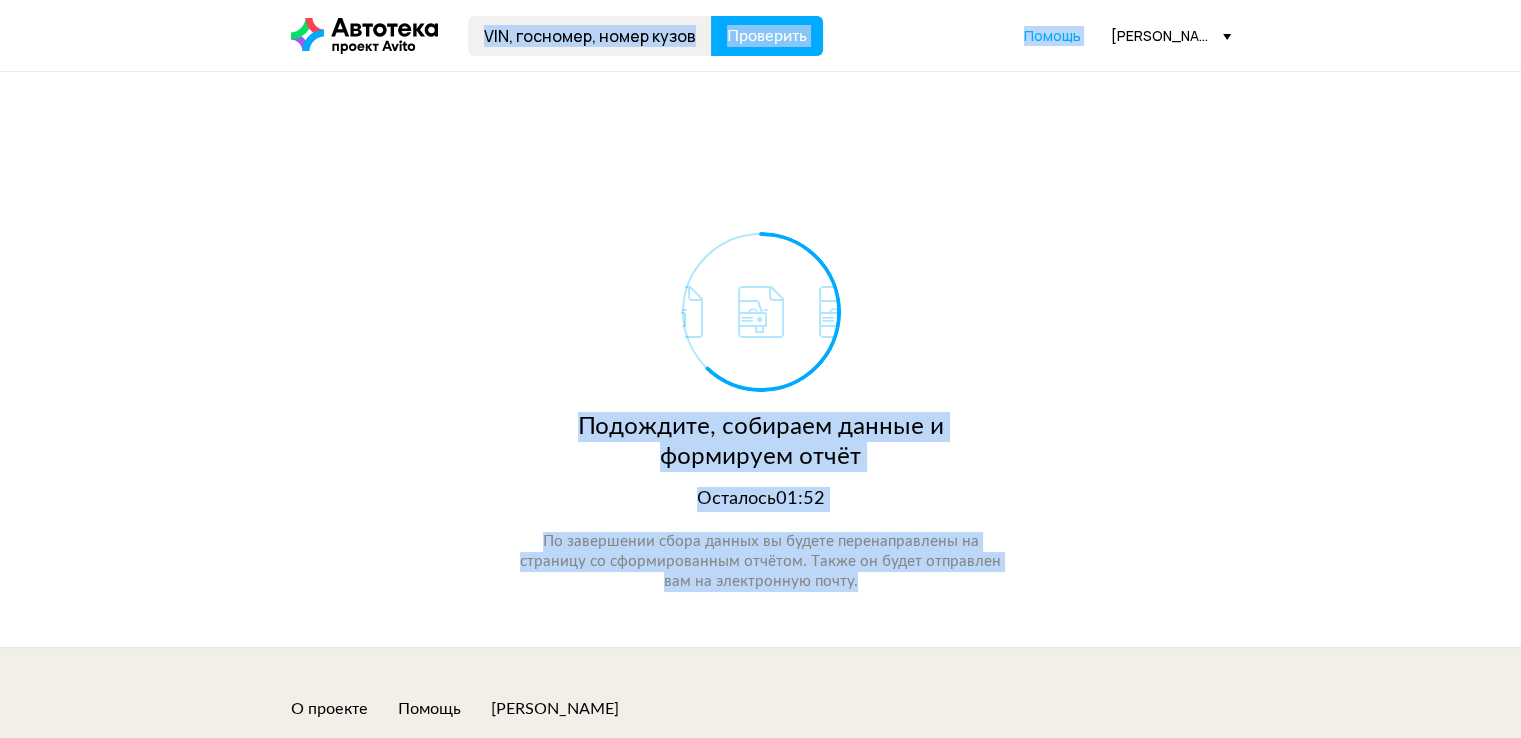 drag, startPoint x: 188, startPoint y: 26, endPoint x: 1011, endPoint y: 593, distance: 999.4088 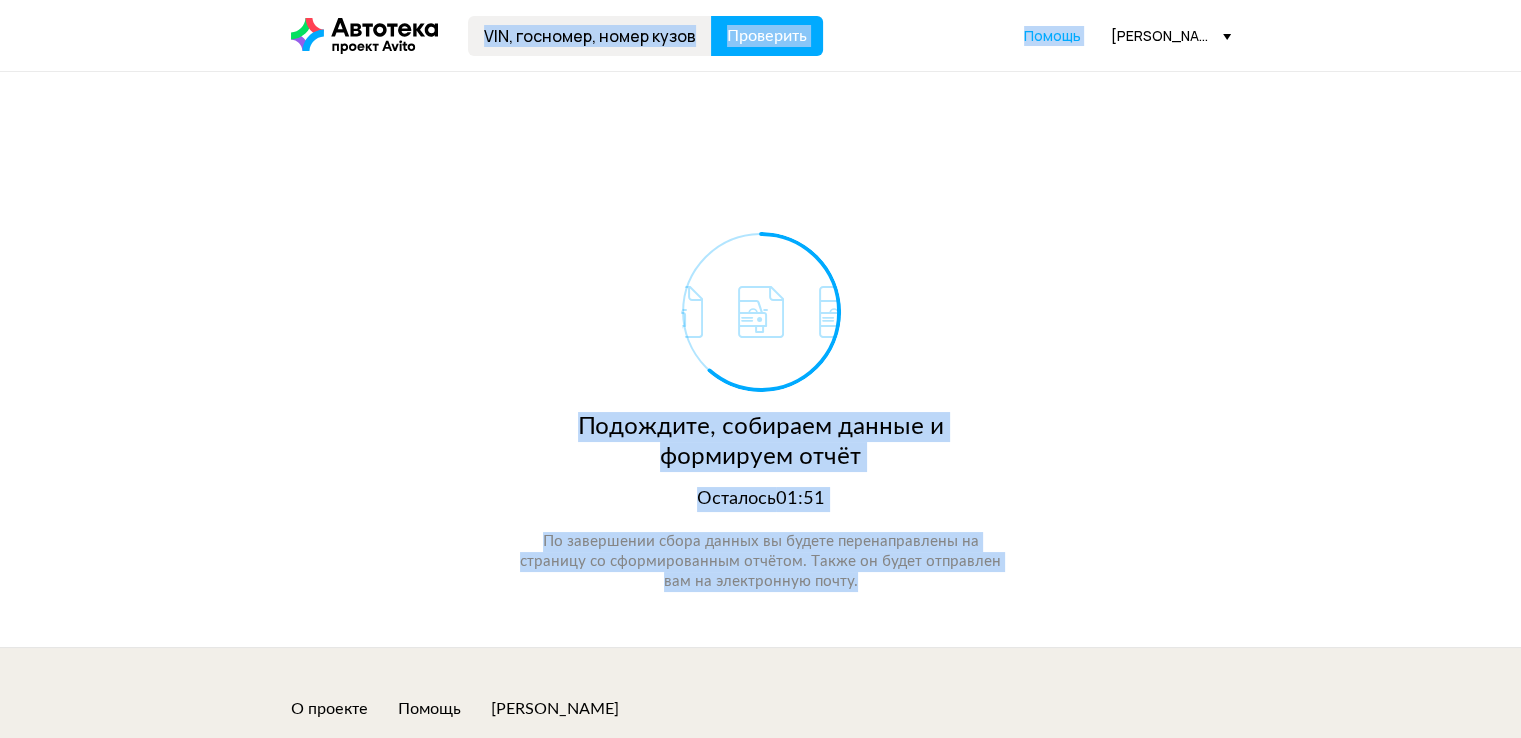click on "Подождите, собираем данные и формируем отчёт Осталось  01:51 По завершении сбора данных вы будете перенаправлены на страницу со сформированным отчётом. Также он будет отправлен вам на электронную почту." at bounding box center (761, 359) 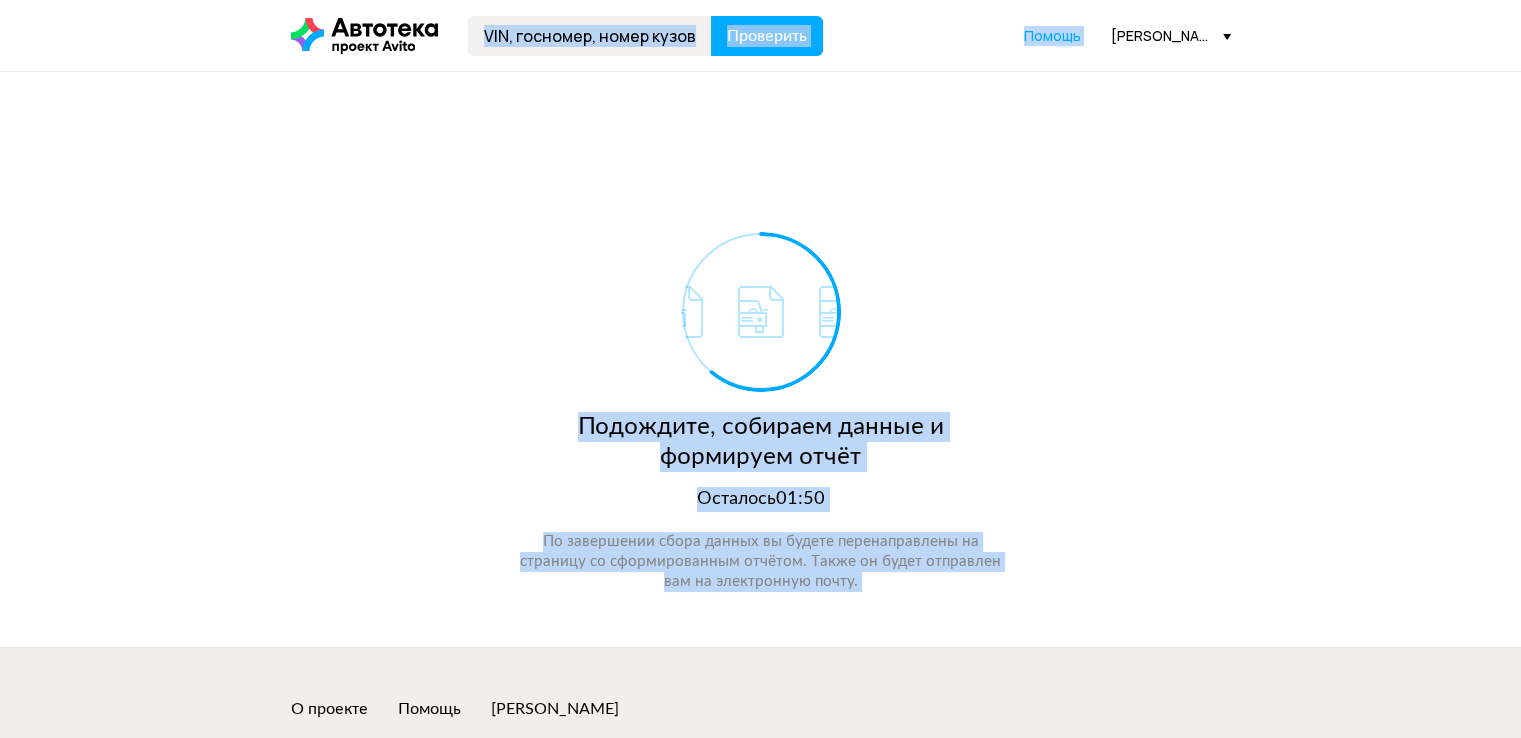 drag, startPoint x: 1011, startPoint y: 593, endPoint x: 224, endPoint y: 25, distance: 970.56323 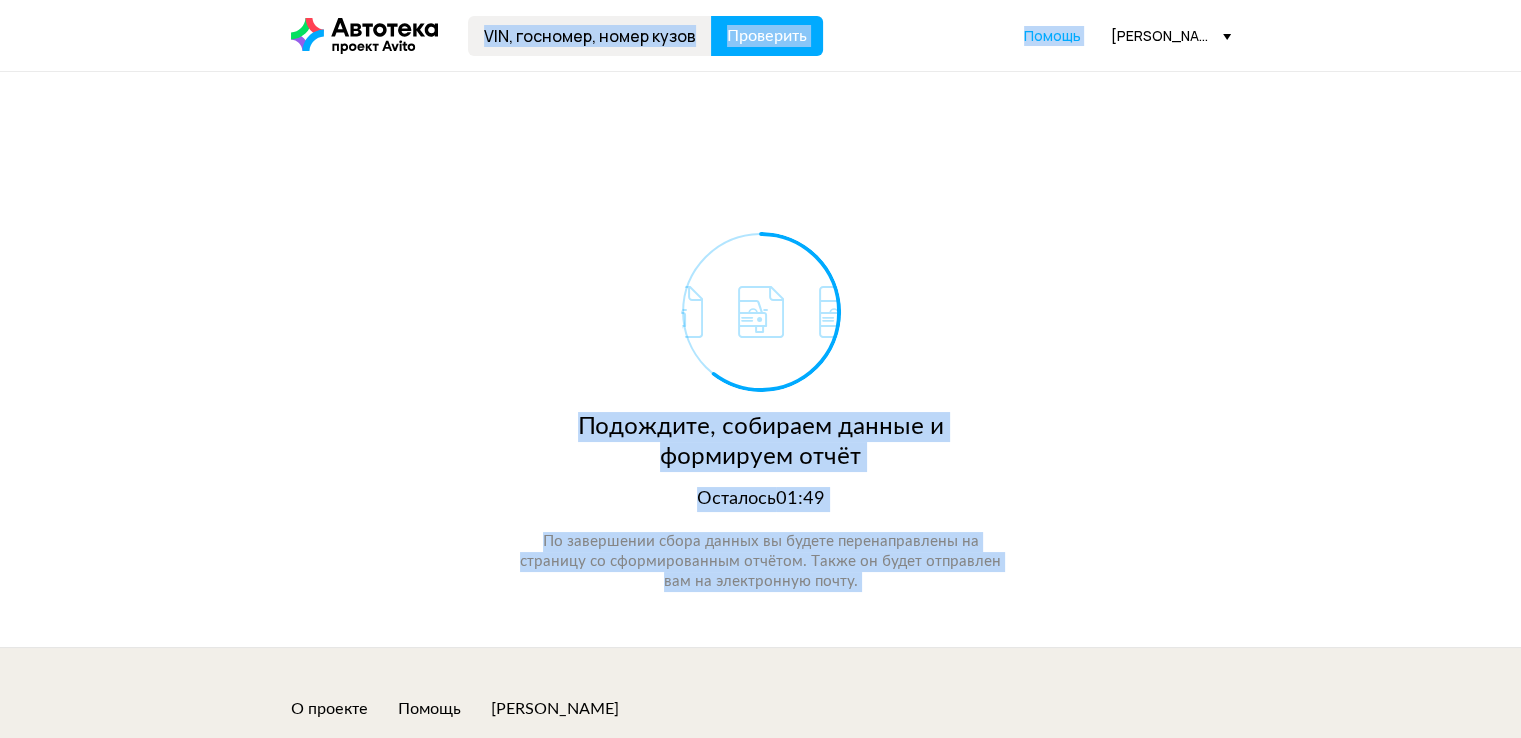 drag, startPoint x: 223, startPoint y: 23, endPoint x: 1032, endPoint y: 583, distance: 983.9111 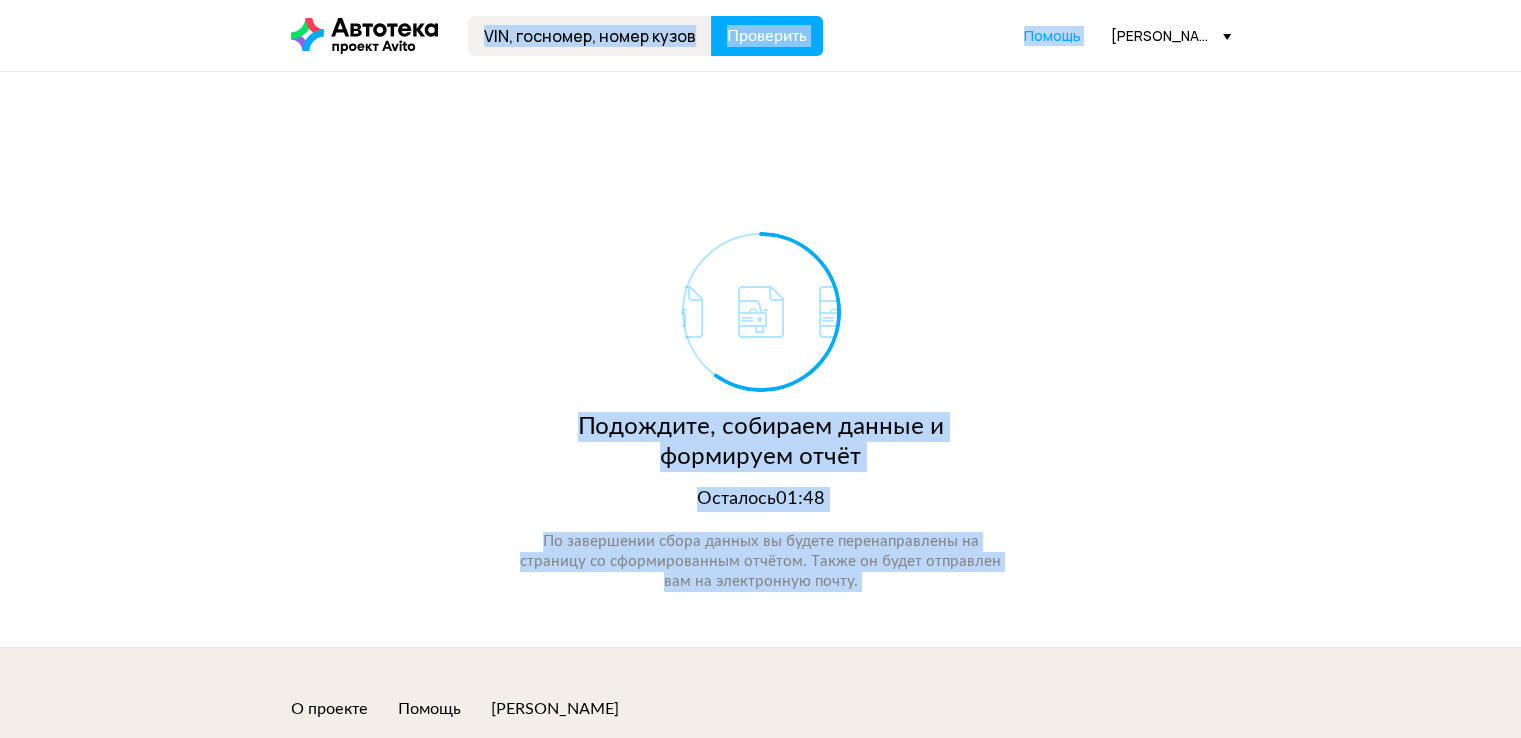 click on "Подождите, собираем данные и формируем отчёт Осталось  01:48 По завершении сбора данных вы будете перенаправлены на страницу со сформированным отчётом. Также он будет отправлен вам на электронную почту." at bounding box center (761, 359) 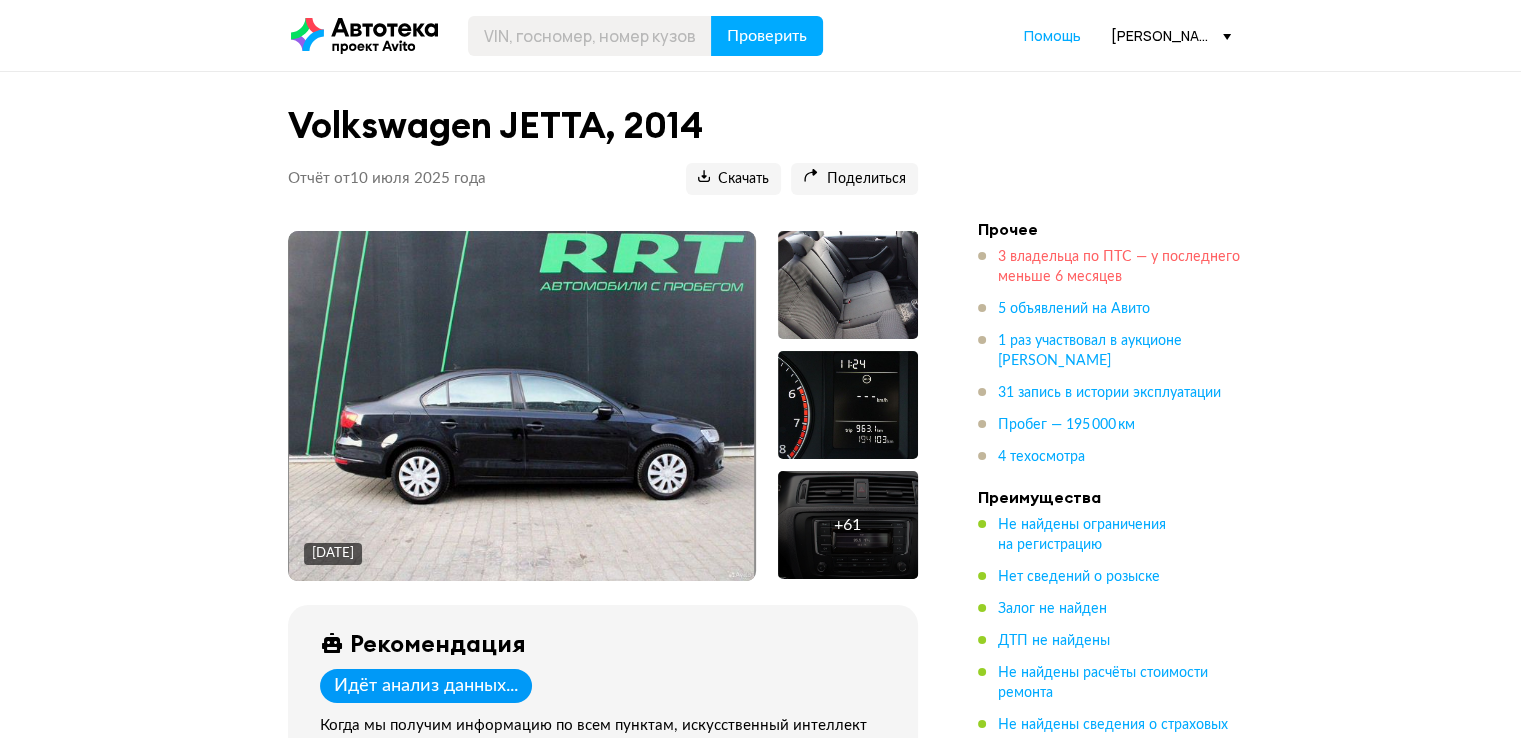 click on "3 владельца по ПТС — у последнего меньше 6 месяцев" at bounding box center [1119, 267] 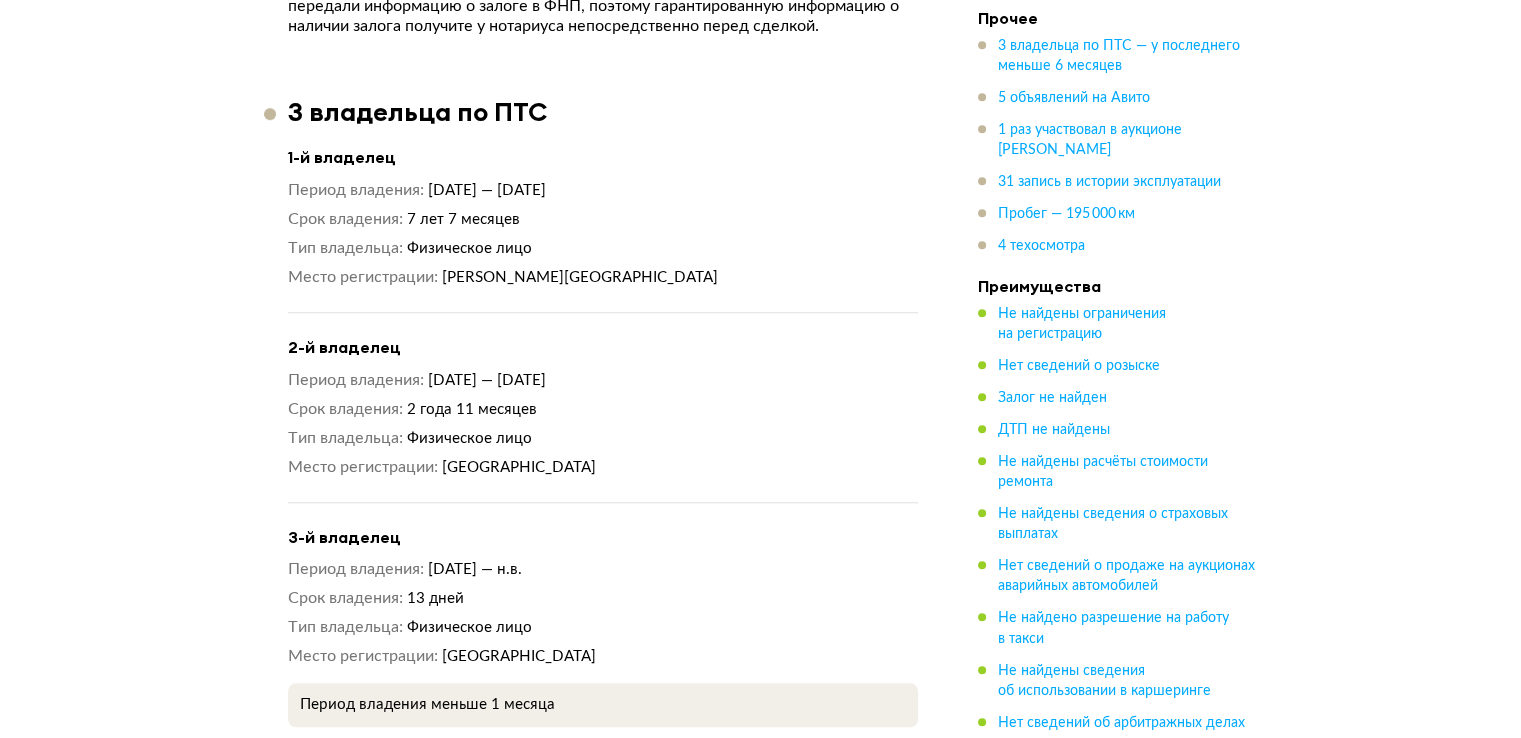 scroll, scrollTop: 1755, scrollLeft: 0, axis: vertical 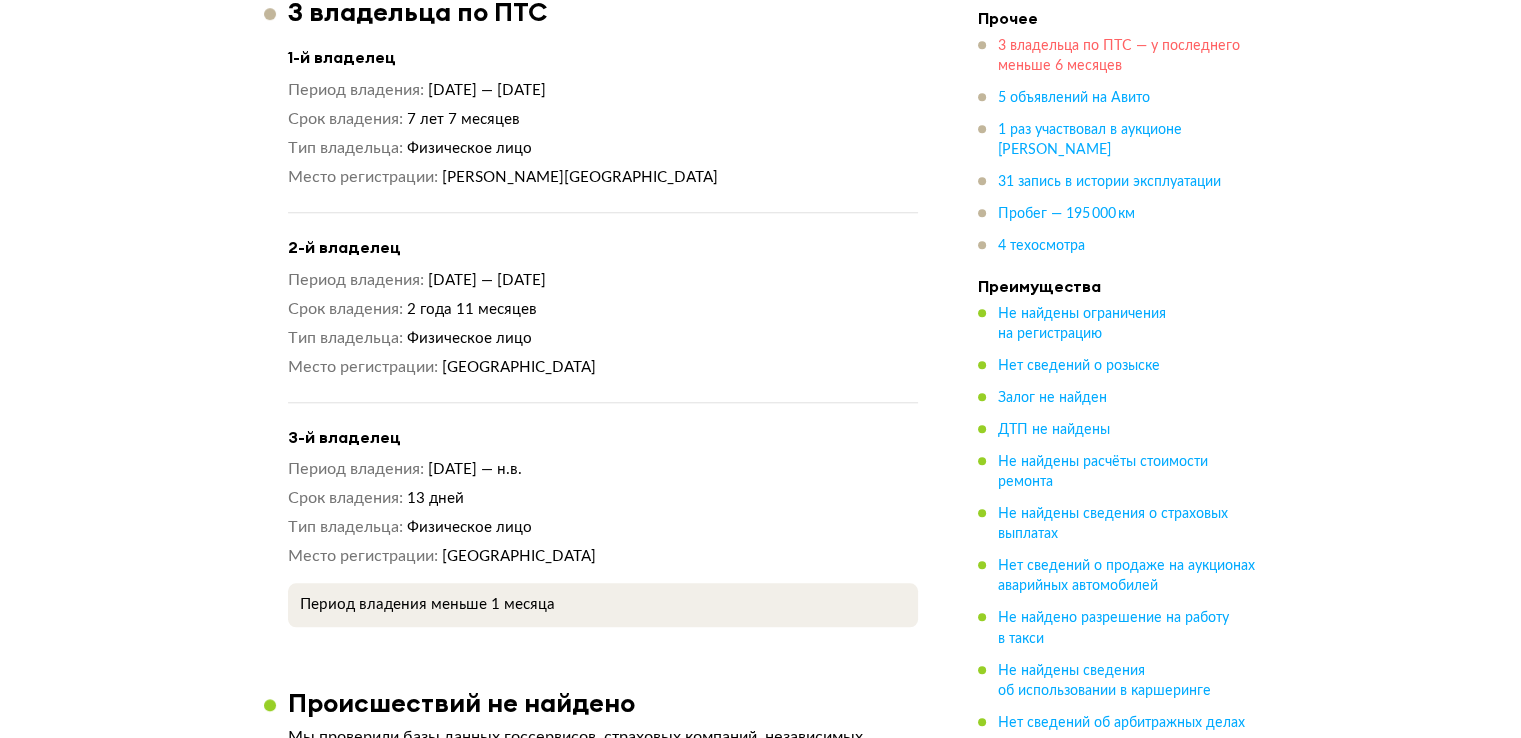 click on "3 владельца по ПТС — у последнего меньше 6 месяцев" at bounding box center (1119, 56) 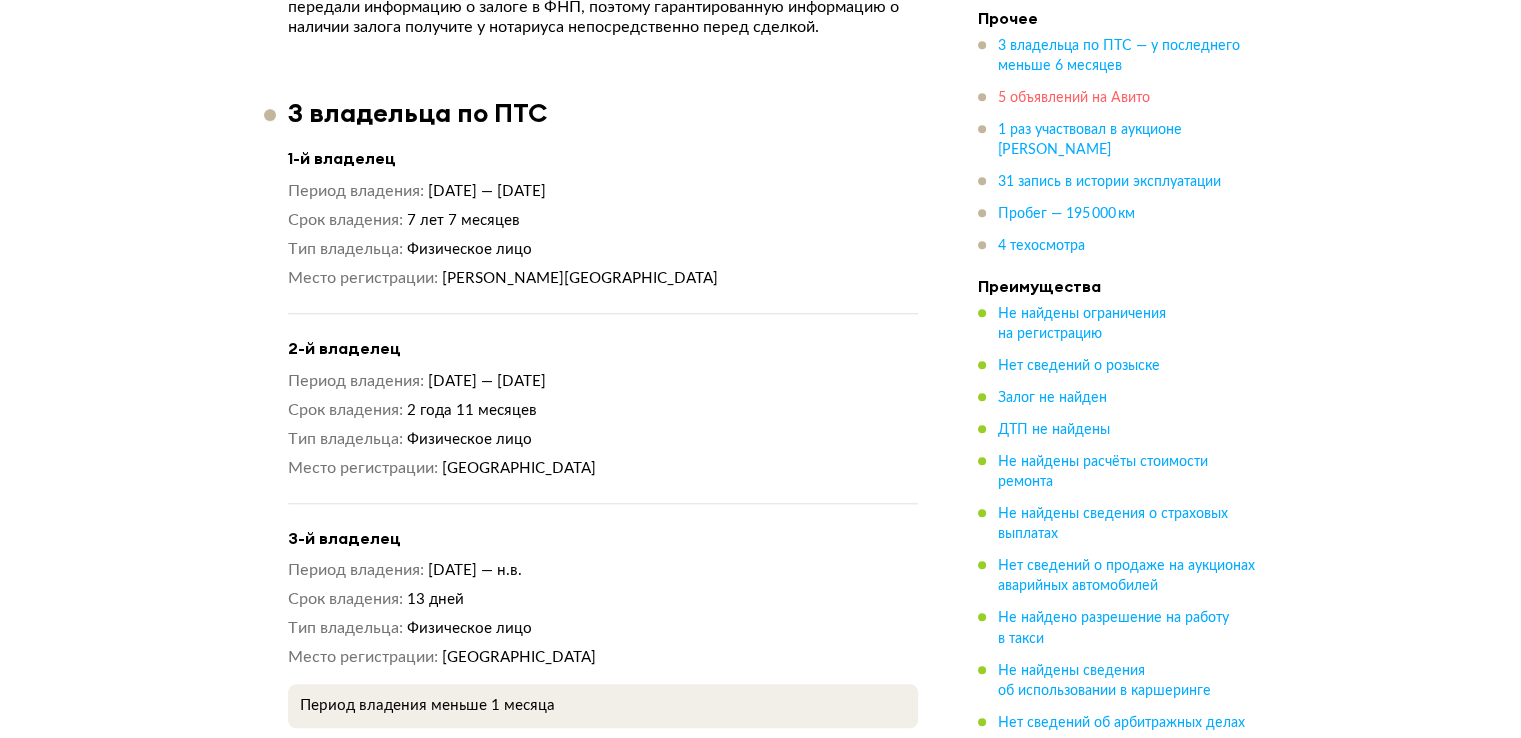 click on "5 объявлений на Авито" at bounding box center (1074, 98) 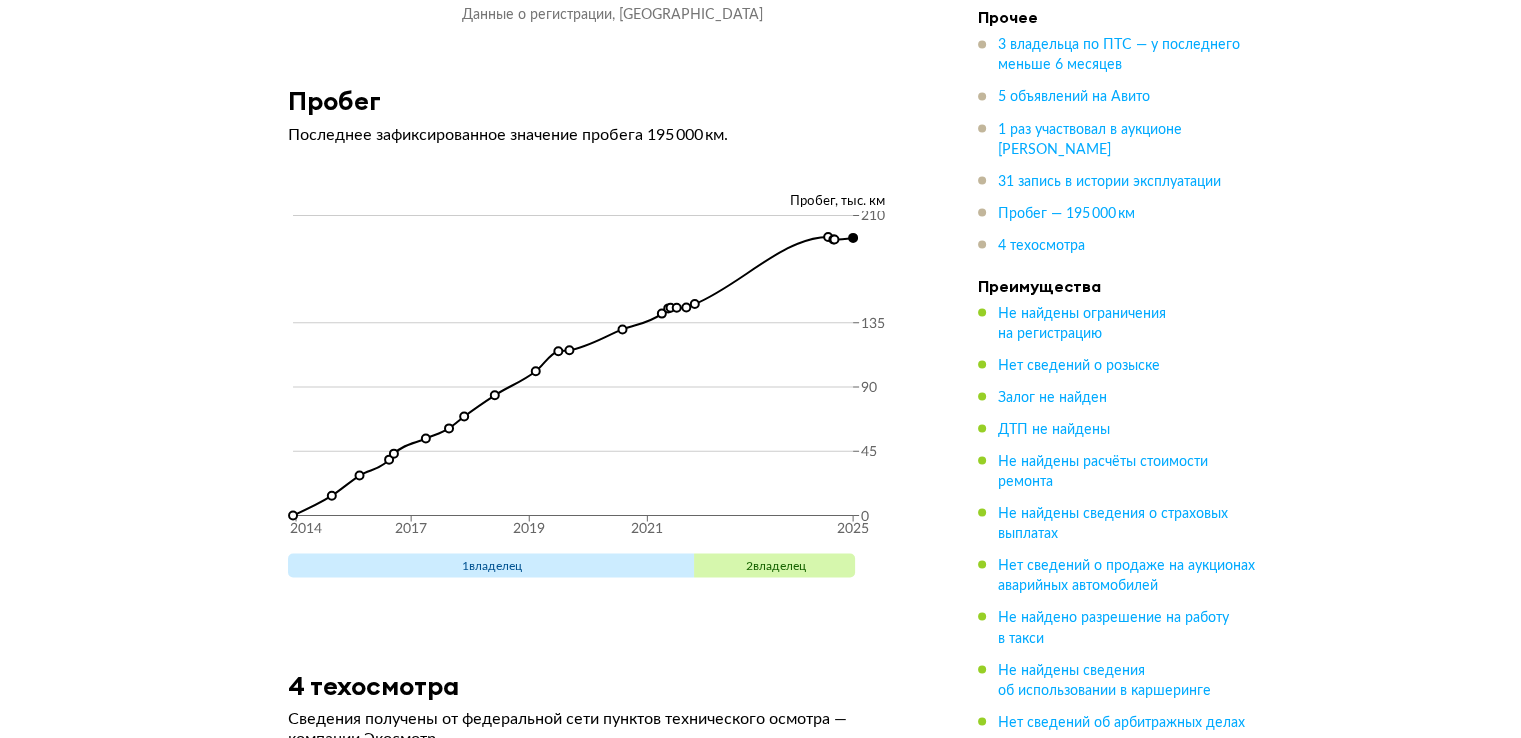 scroll, scrollTop: 11253, scrollLeft: 0, axis: vertical 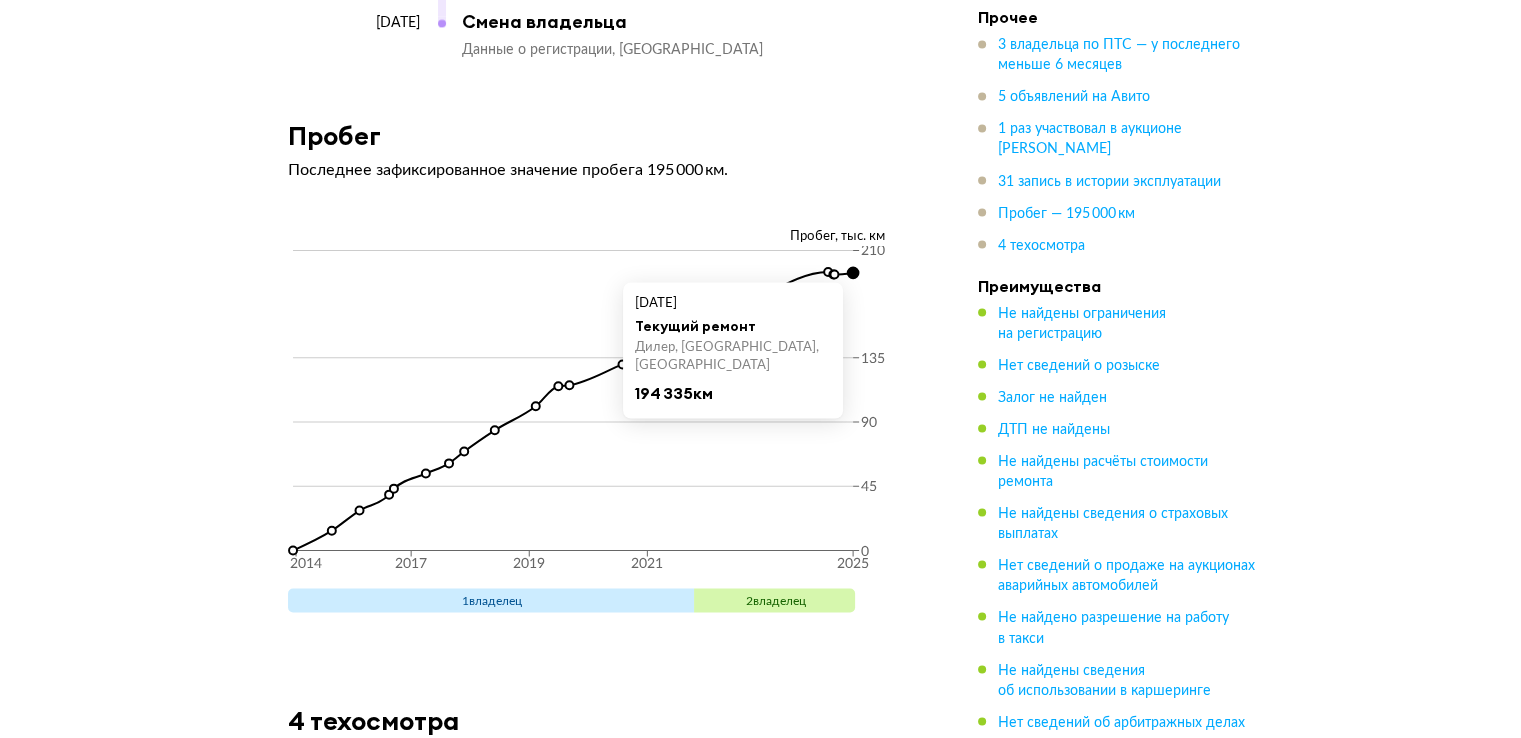 click 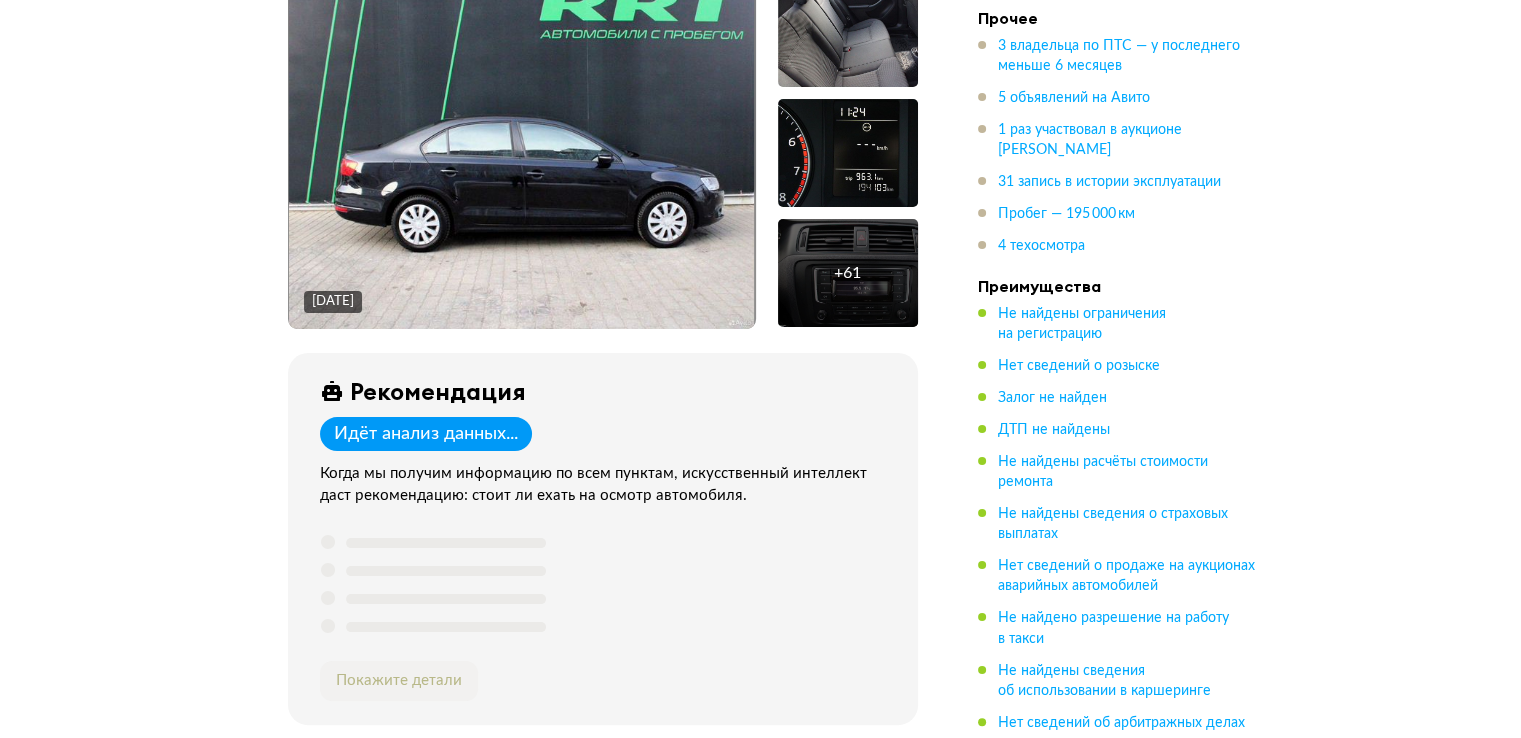 scroll, scrollTop: 0, scrollLeft: 0, axis: both 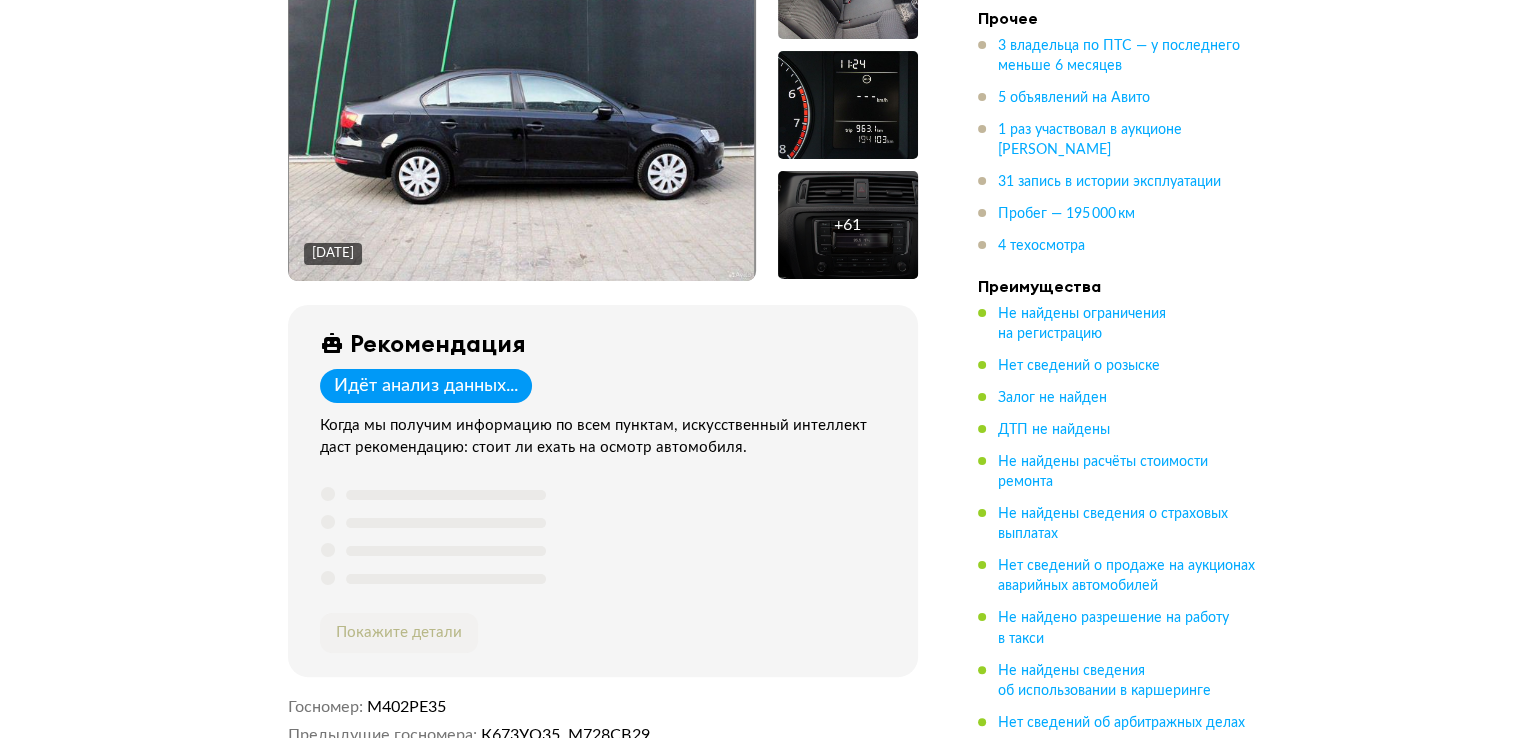 drag, startPoint x: 1513, startPoint y: 65, endPoint x: 1524, endPoint y: 62, distance: 11.401754 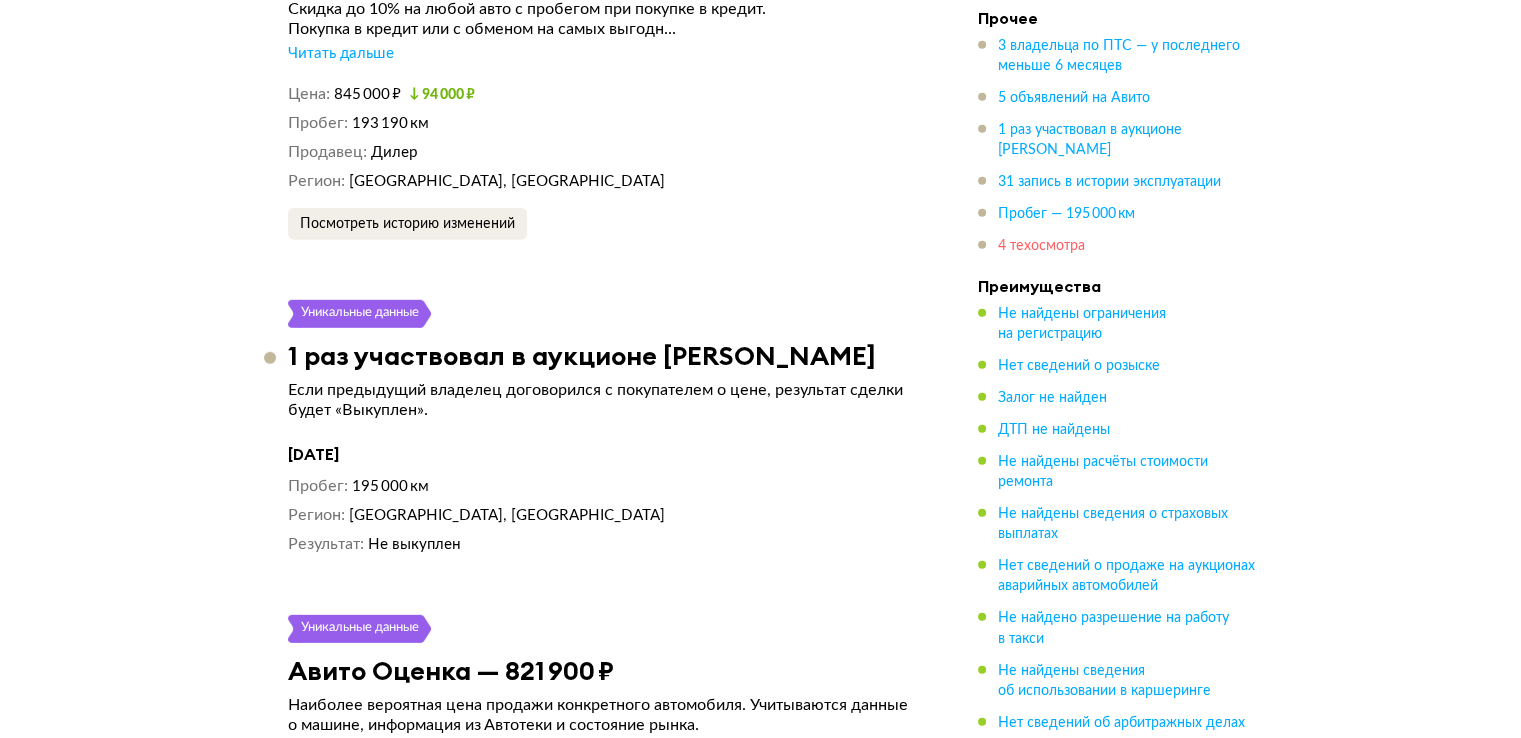 click on "4 техосмотра" at bounding box center (1041, 246) 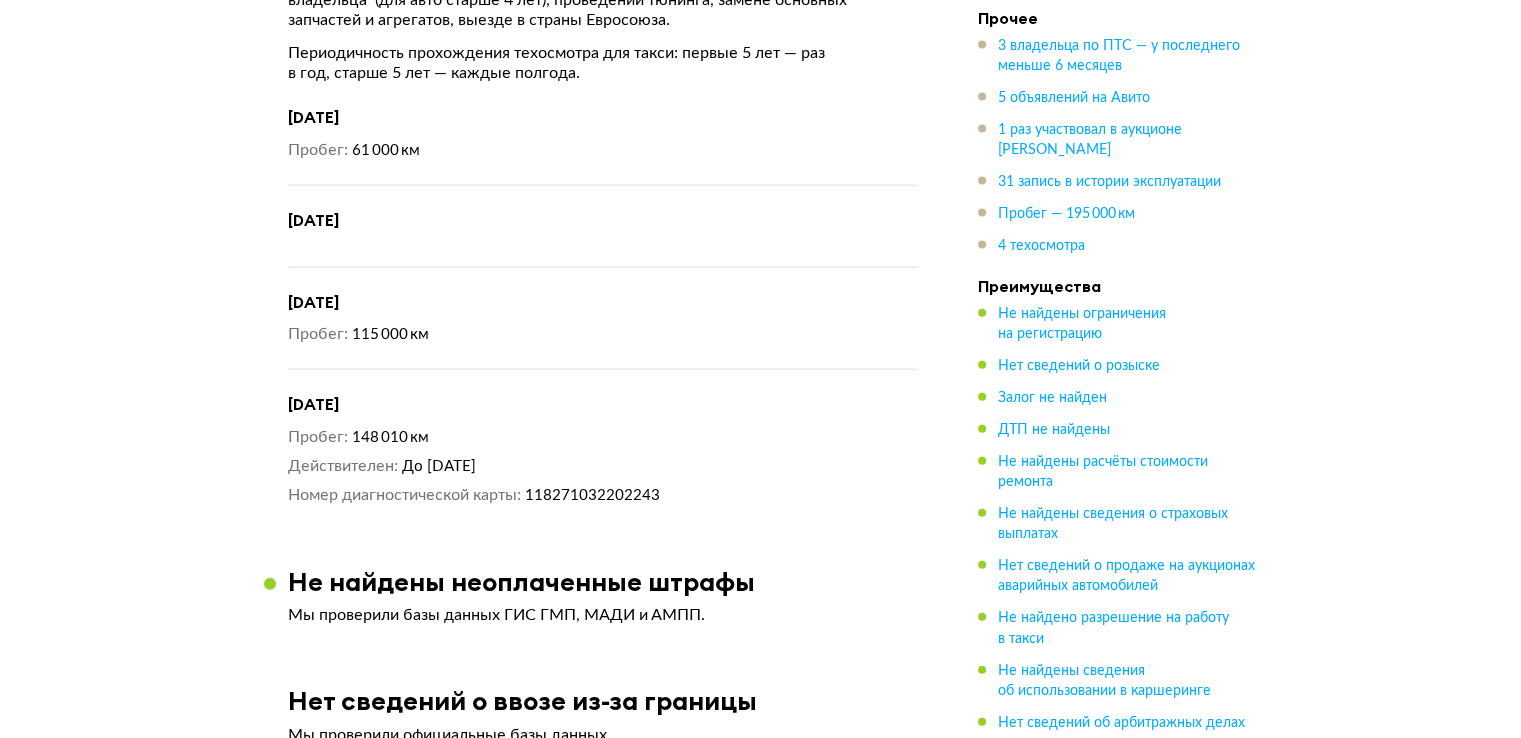 scroll, scrollTop: 11979, scrollLeft: 0, axis: vertical 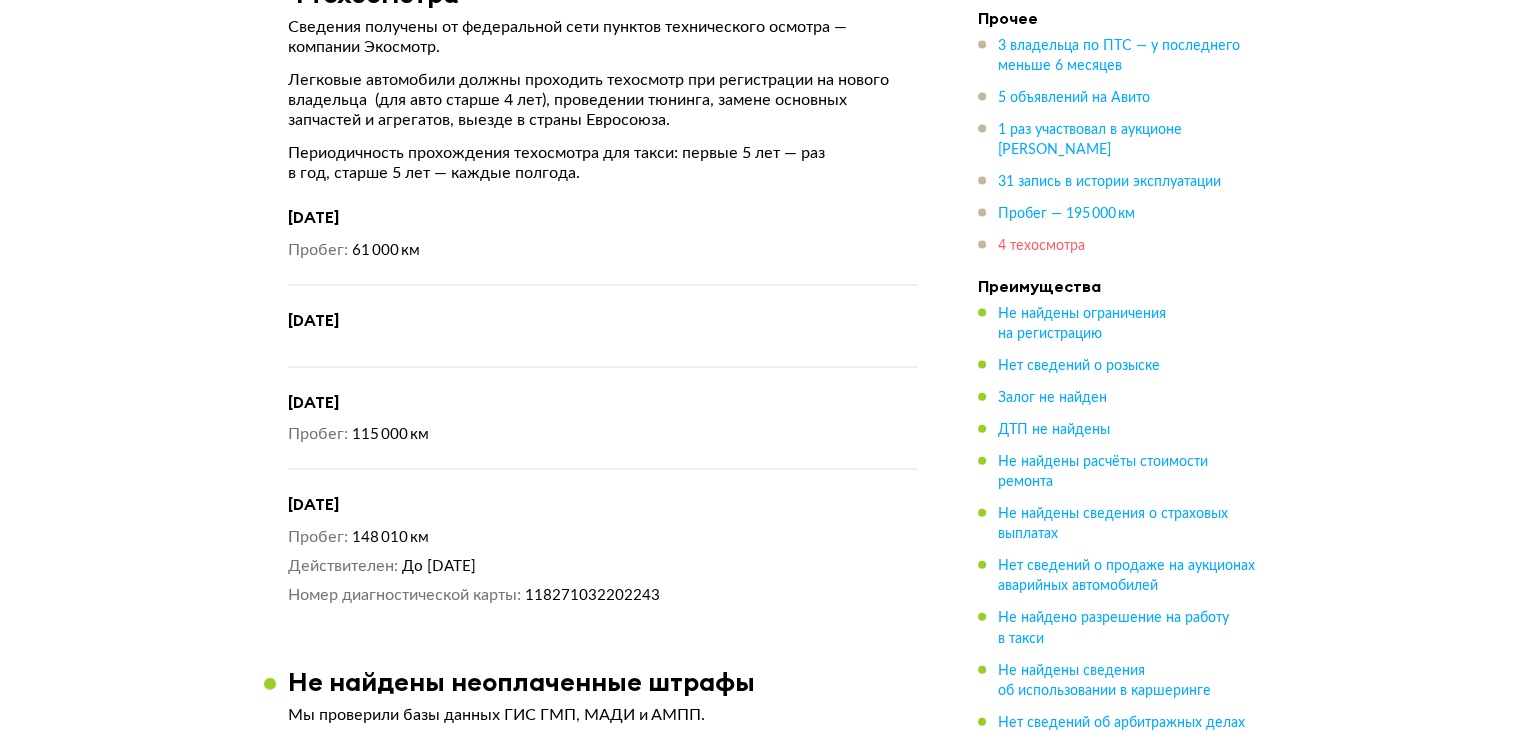 click on "4 техосмотра" at bounding box center (1041, 246) 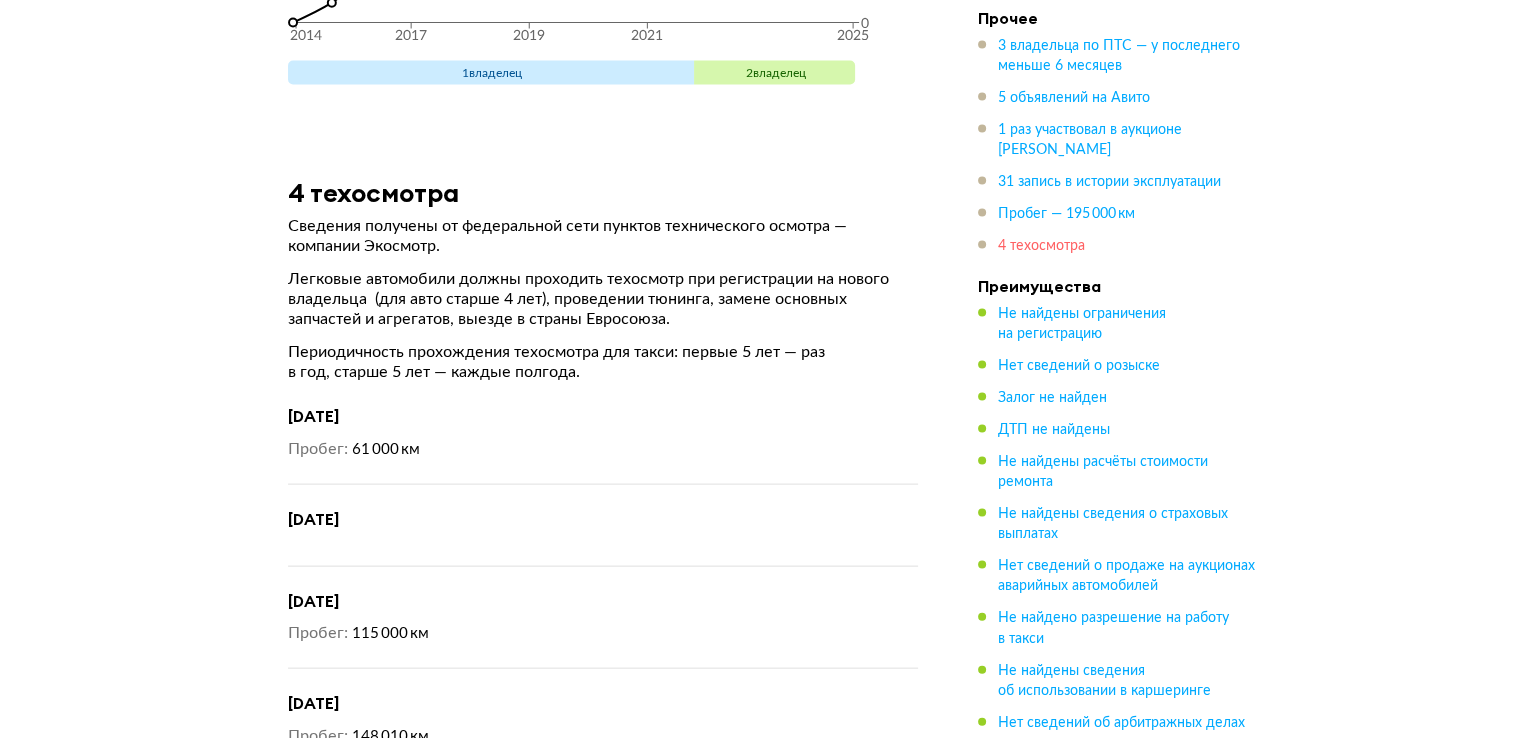 scroll, scrollTop: 11779, scrollLeft: 0, axis: vertical 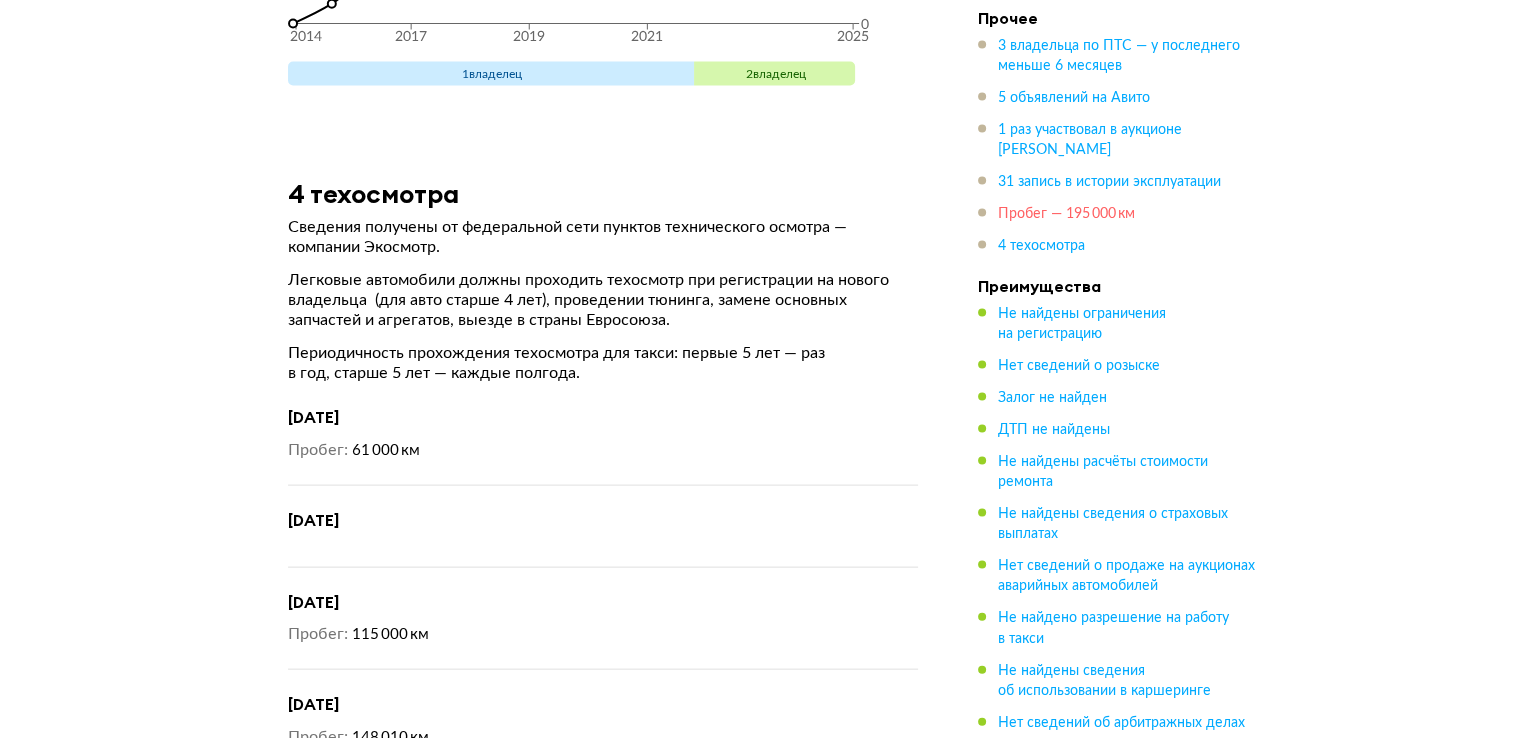 click on "Пробег —  195 000 км" at bounding box center (1066, 214) 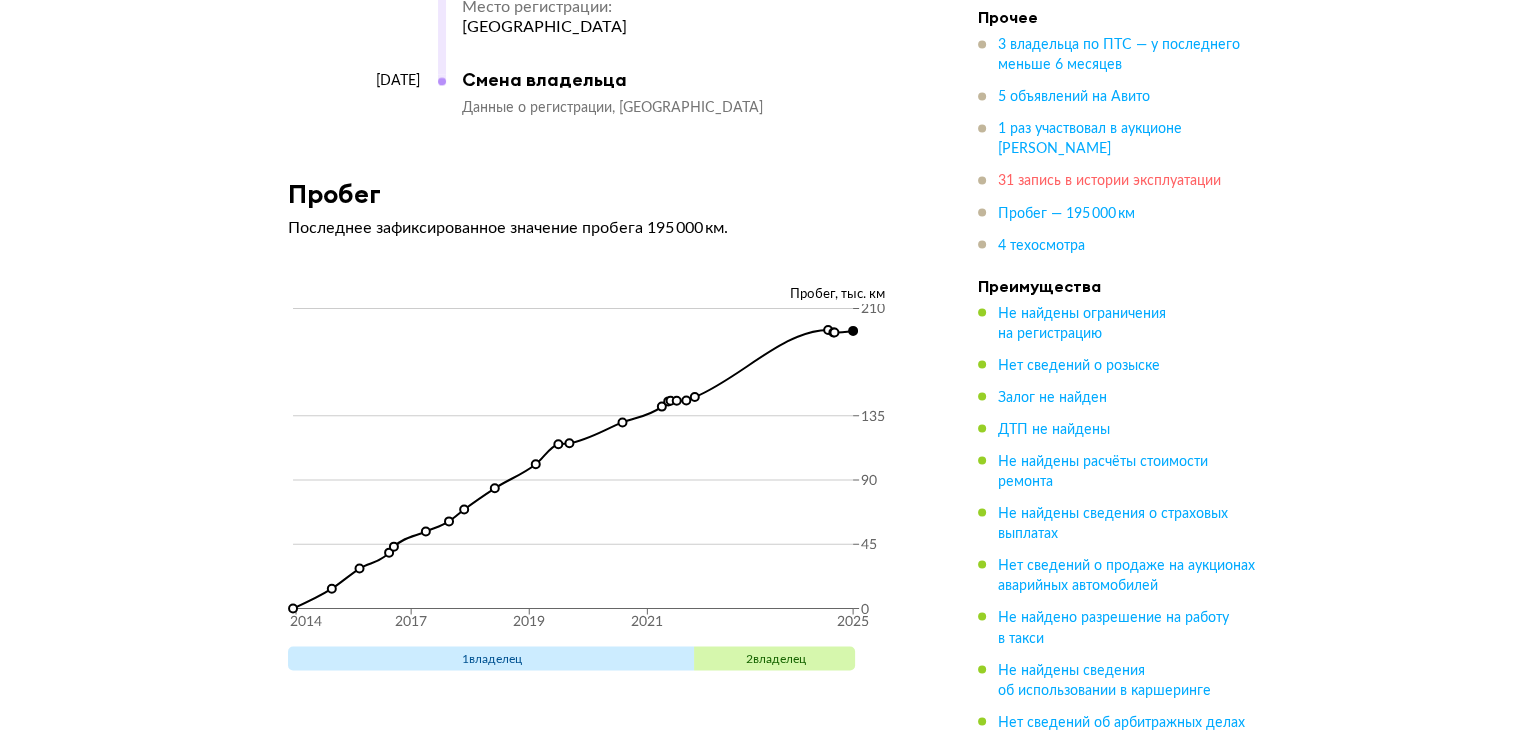 click on "31 запись в истории эксплуатации" at bounding box center [1109, 182] 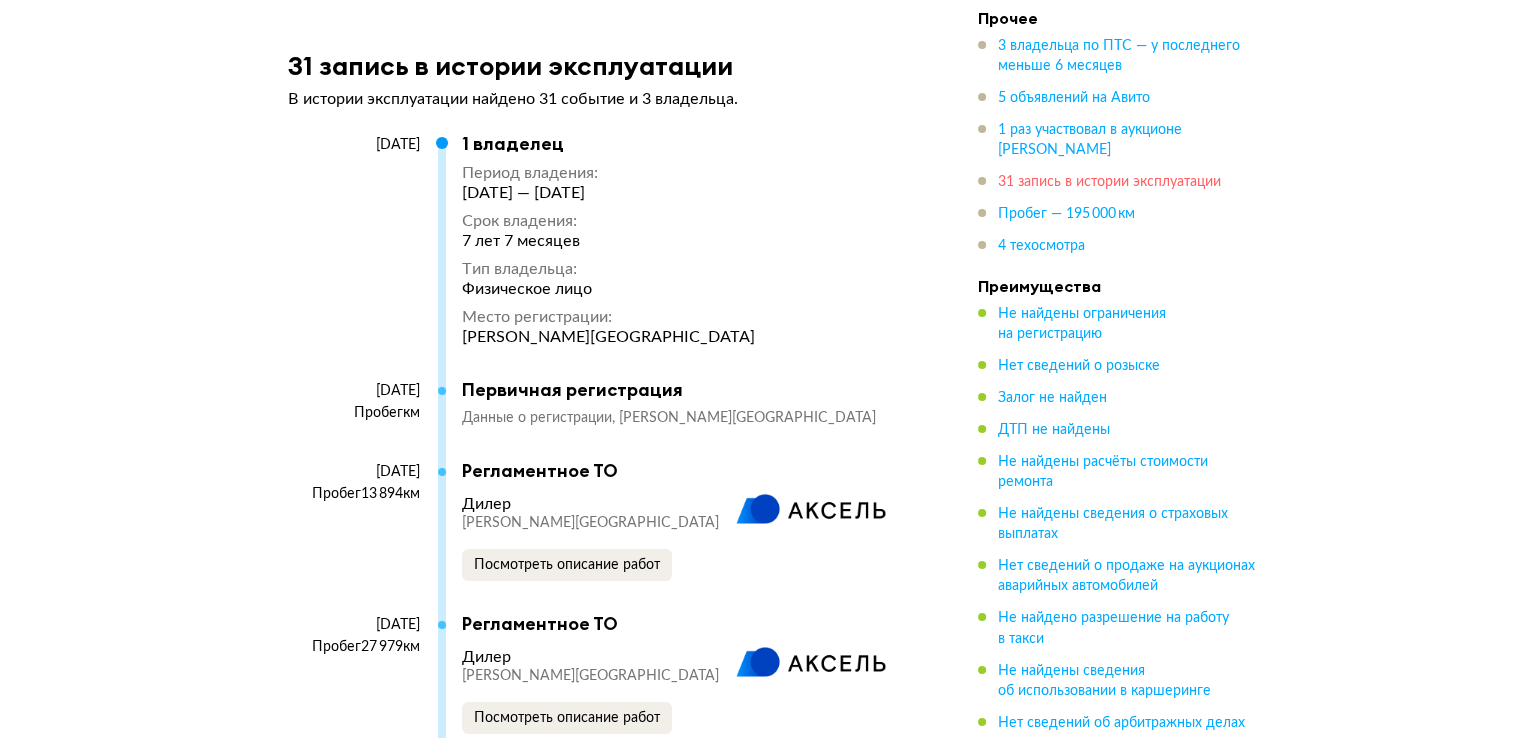 scroll, scrollTop: 6574, scrollLeft: 0, axis: vertical 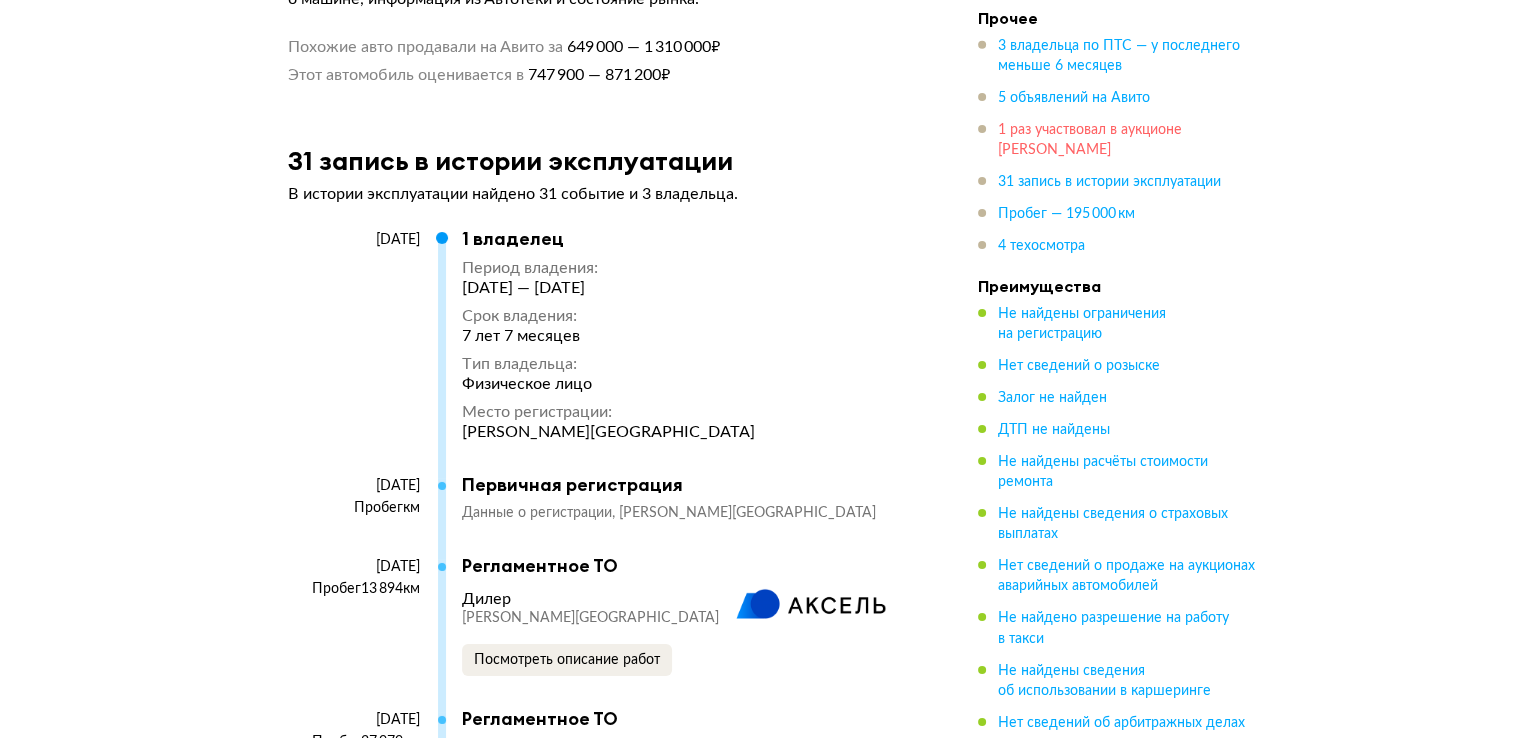 click on "1 раз участвовал в аукционе [PERSON_NAME]" at bounding box center (1090, 140) 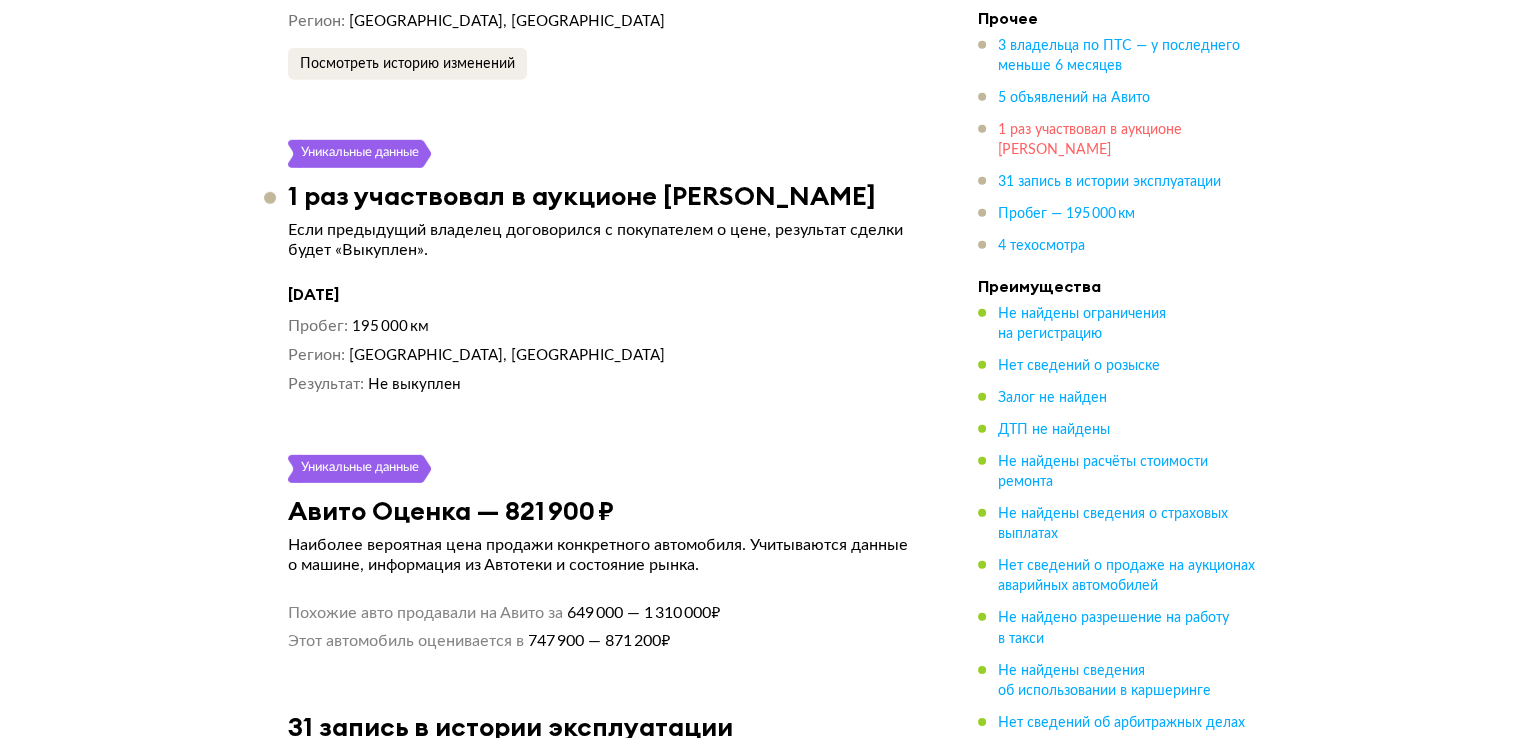 scroll, scrollTop: 6006, scrollLeft: 0, axis: vertical 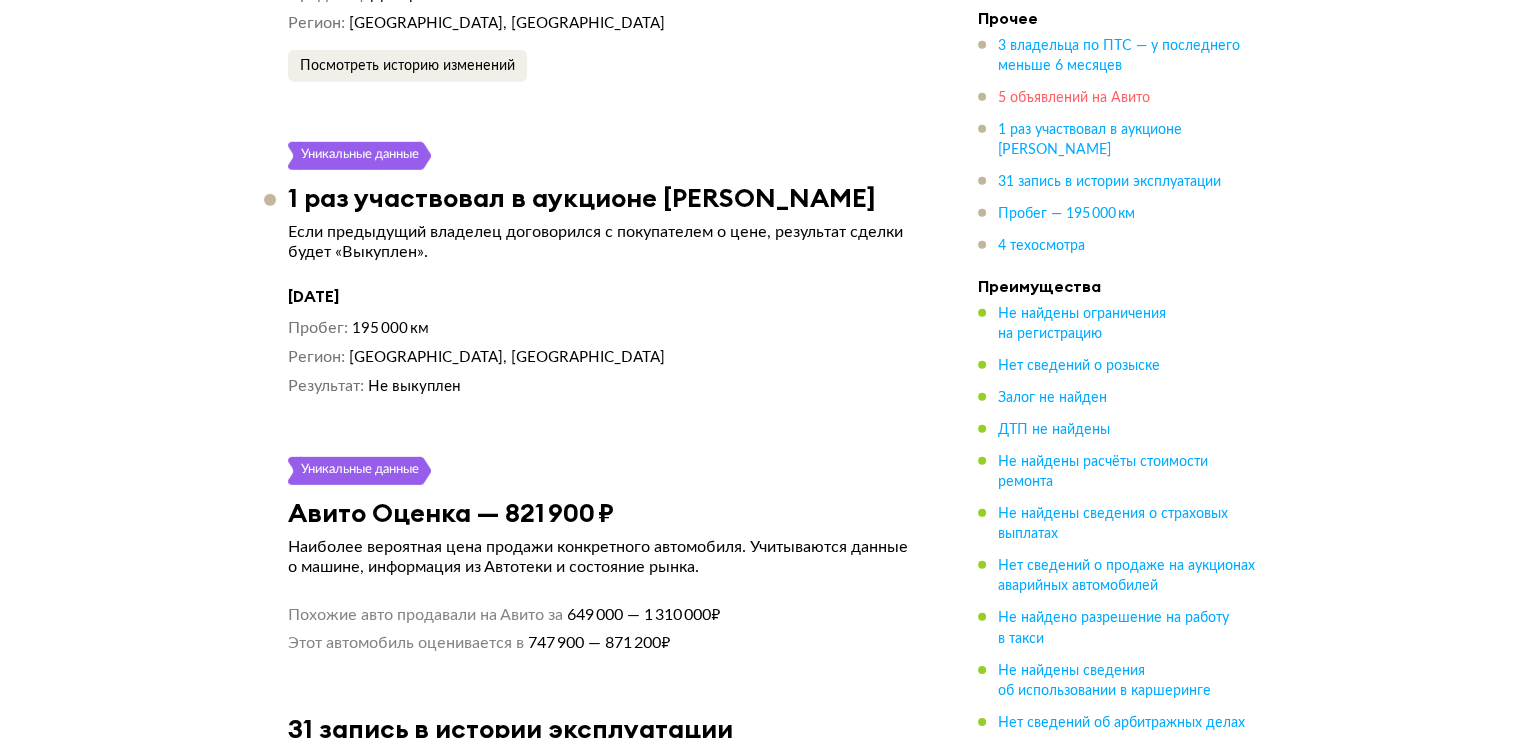 click on "5 объявлений на Авито" at bounding box center (1074, 98) 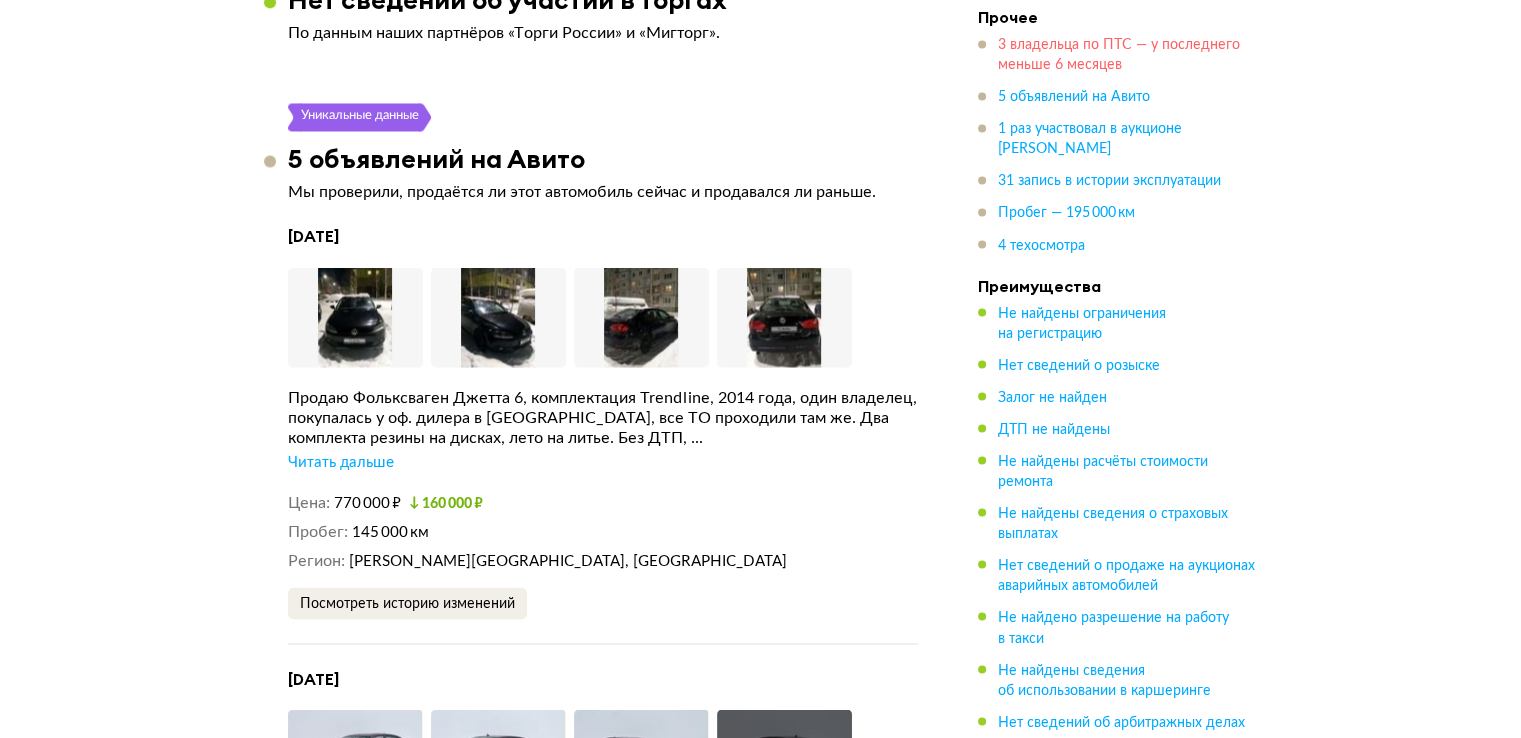 scroll, scrollTop: 3553, scrollLeft: 0, axis: vertical 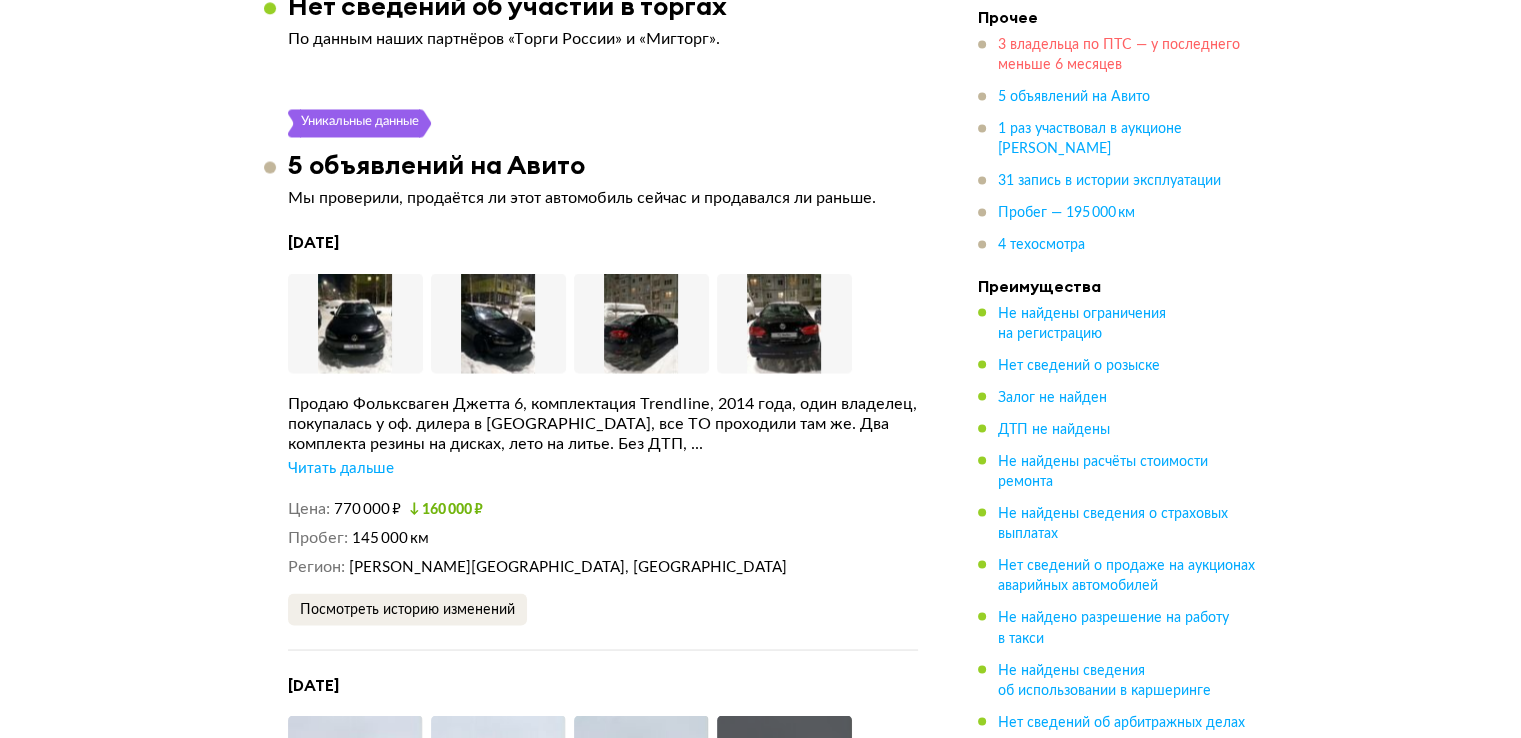 click on "3 владельца по ПТС — у последнего меньше 6 месяцев" at bounding box center (1119, 56) 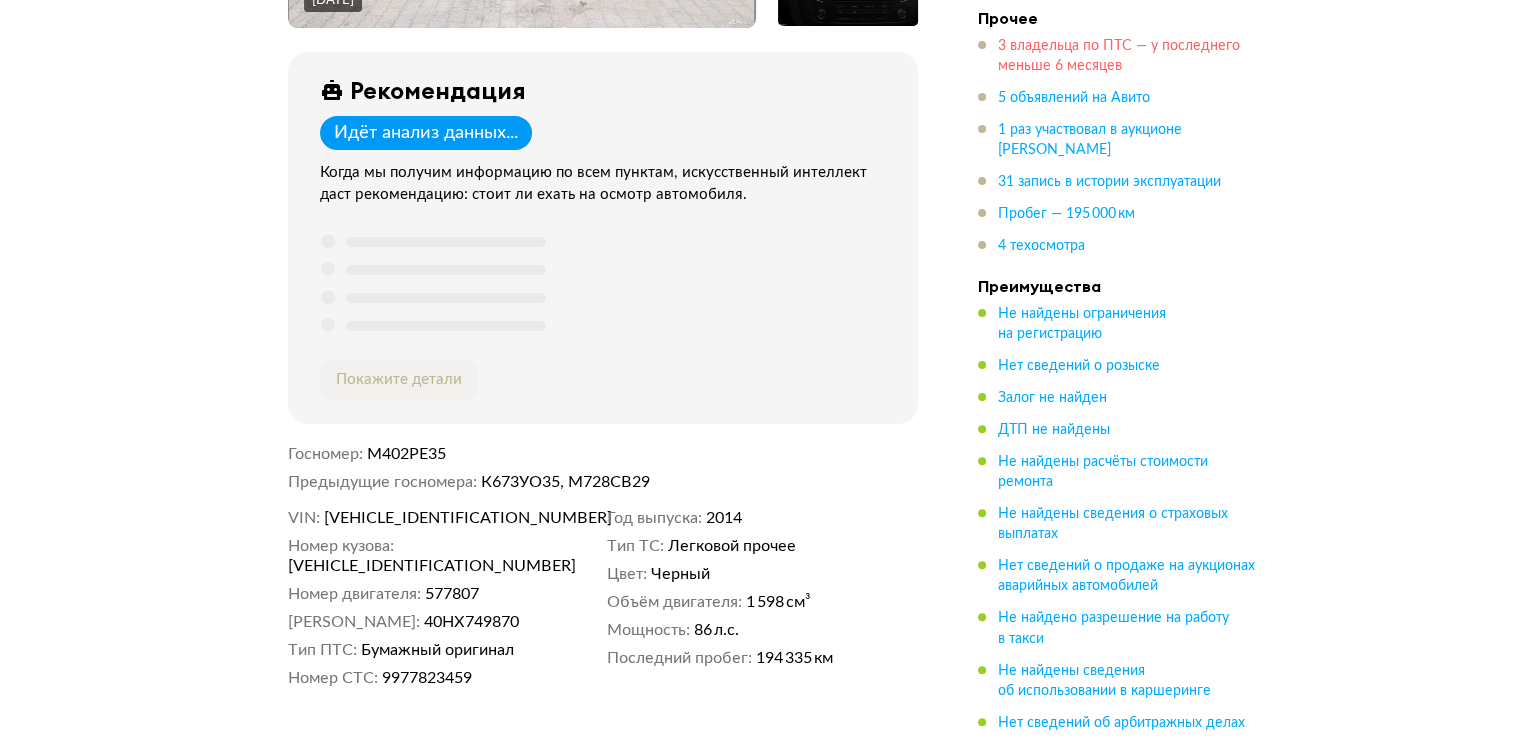 scroll, scrollTop: 0, scrollLeft: 0, axis: both 